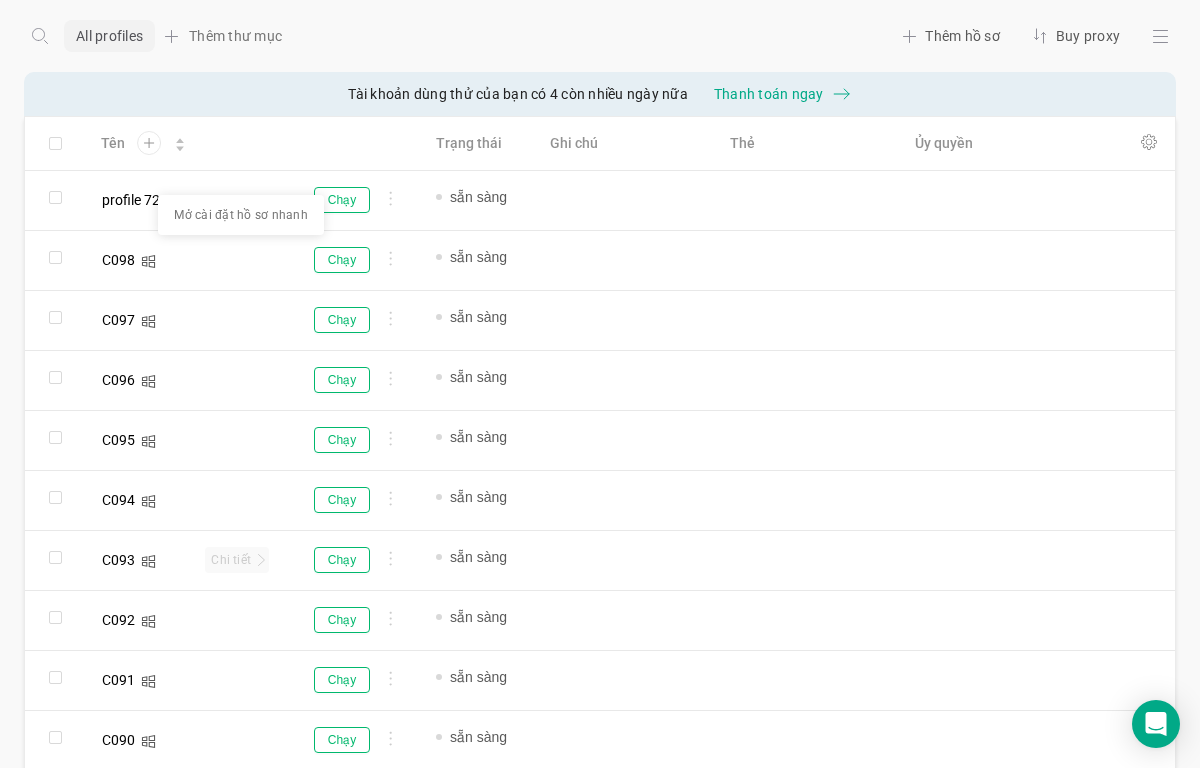 scroll, scrollTop: 0, scrollLeft: 0, axis: both 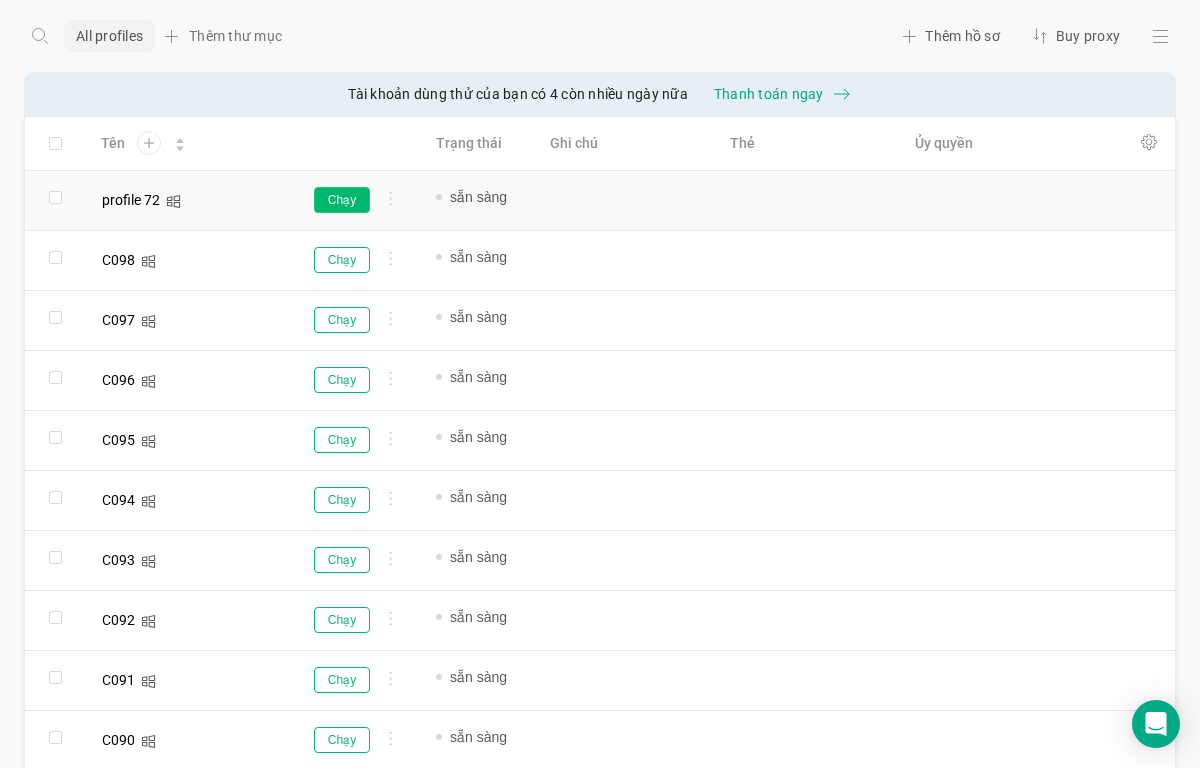 click on "Chạy" at bounding box center [342, 200] 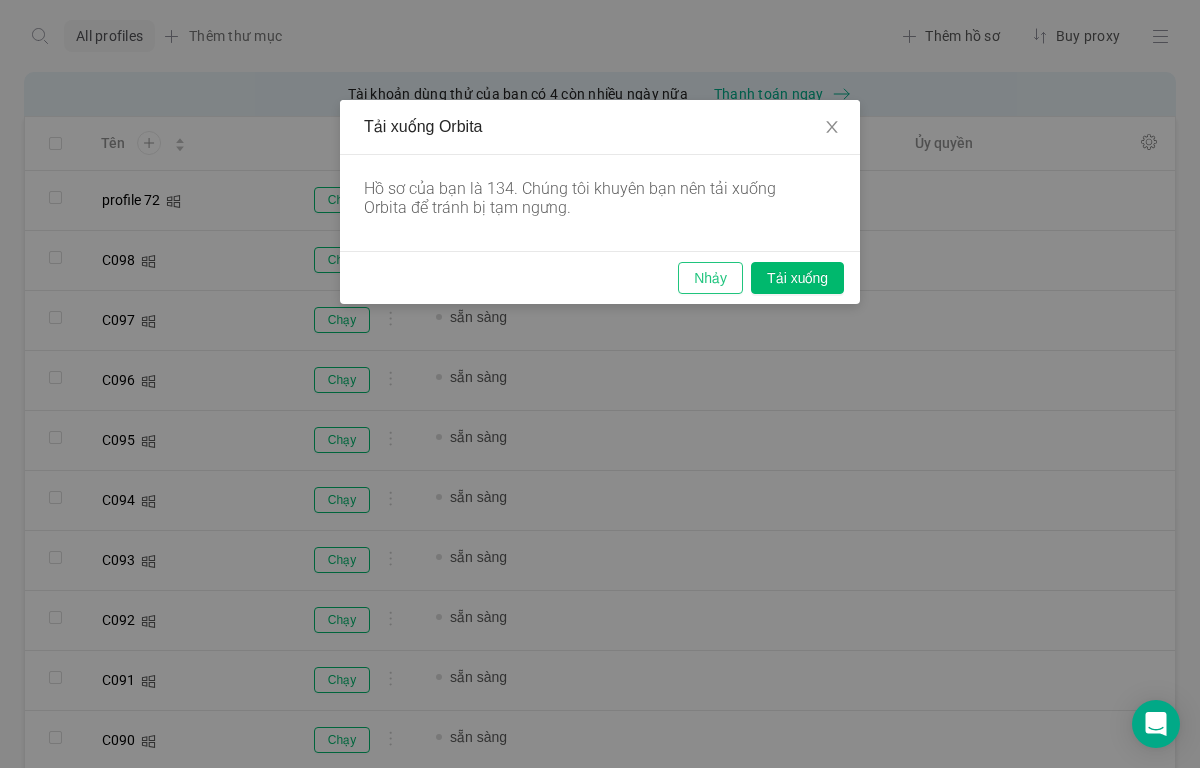 click on "Nhảy" at bounding box center [710, 278] 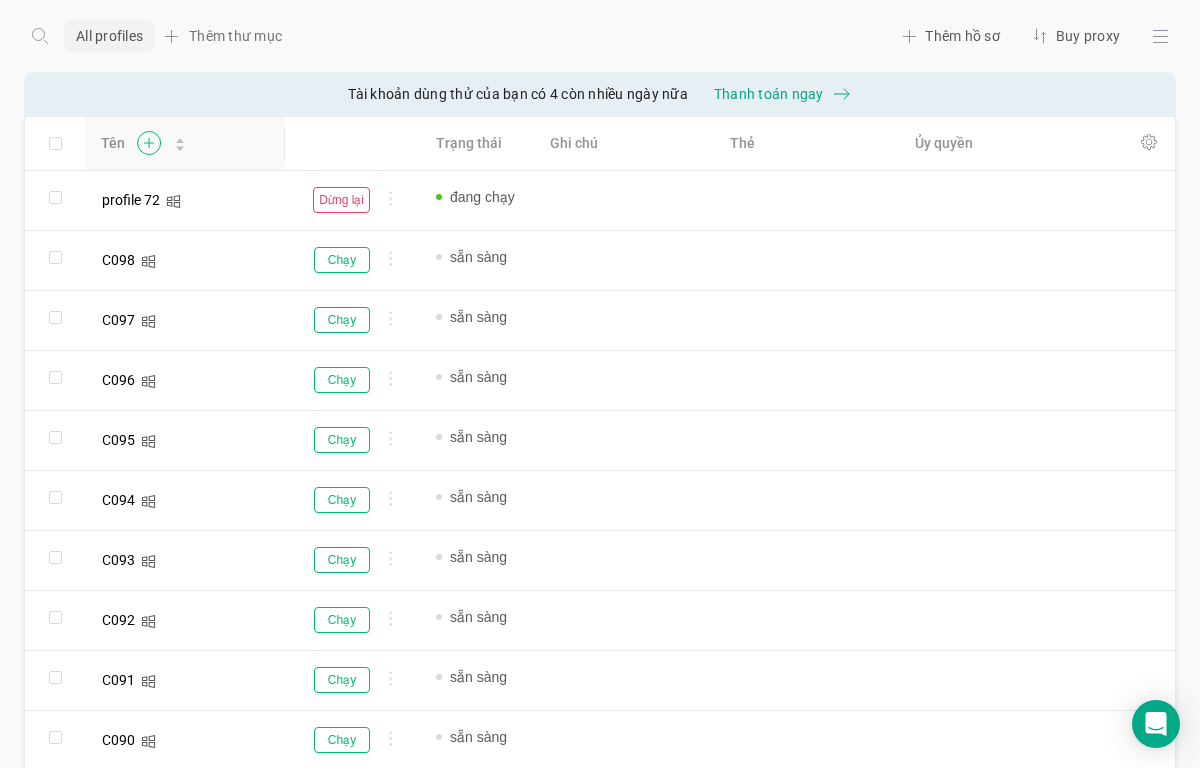click at bounding box center (148, 143) 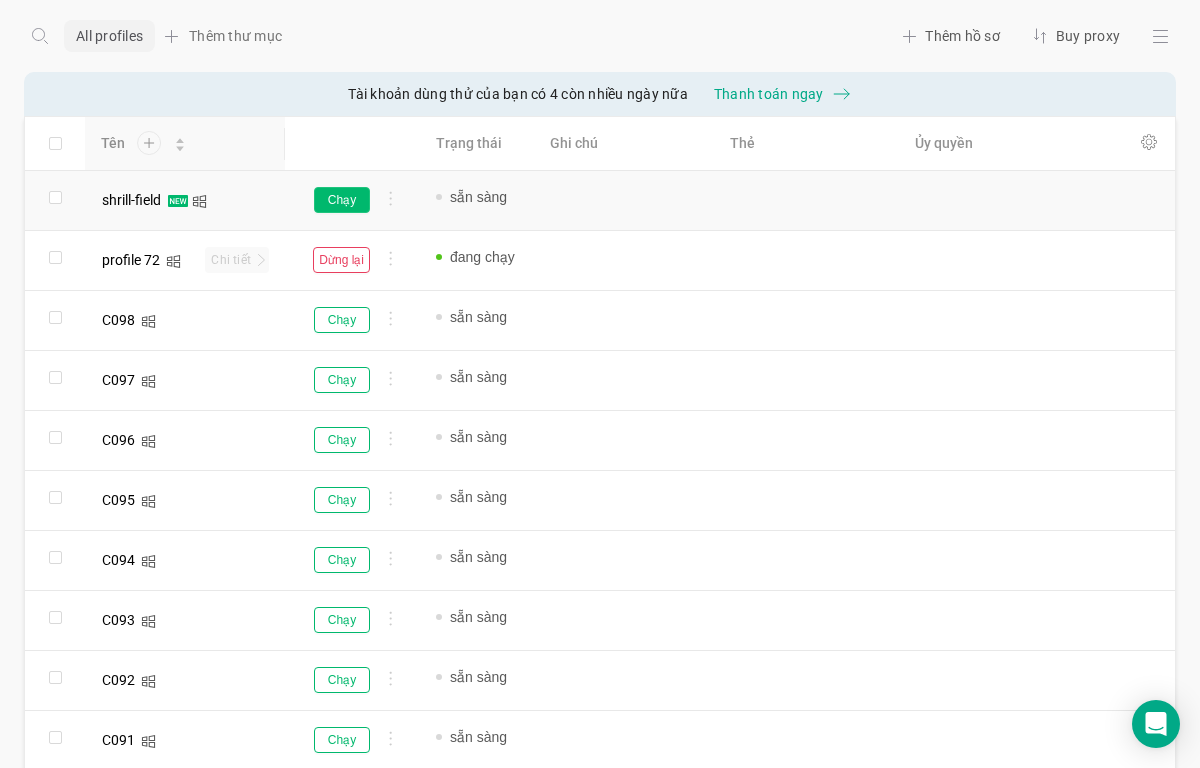 click on "profile 72 Chi tiết" at bounding box center [185, 200] 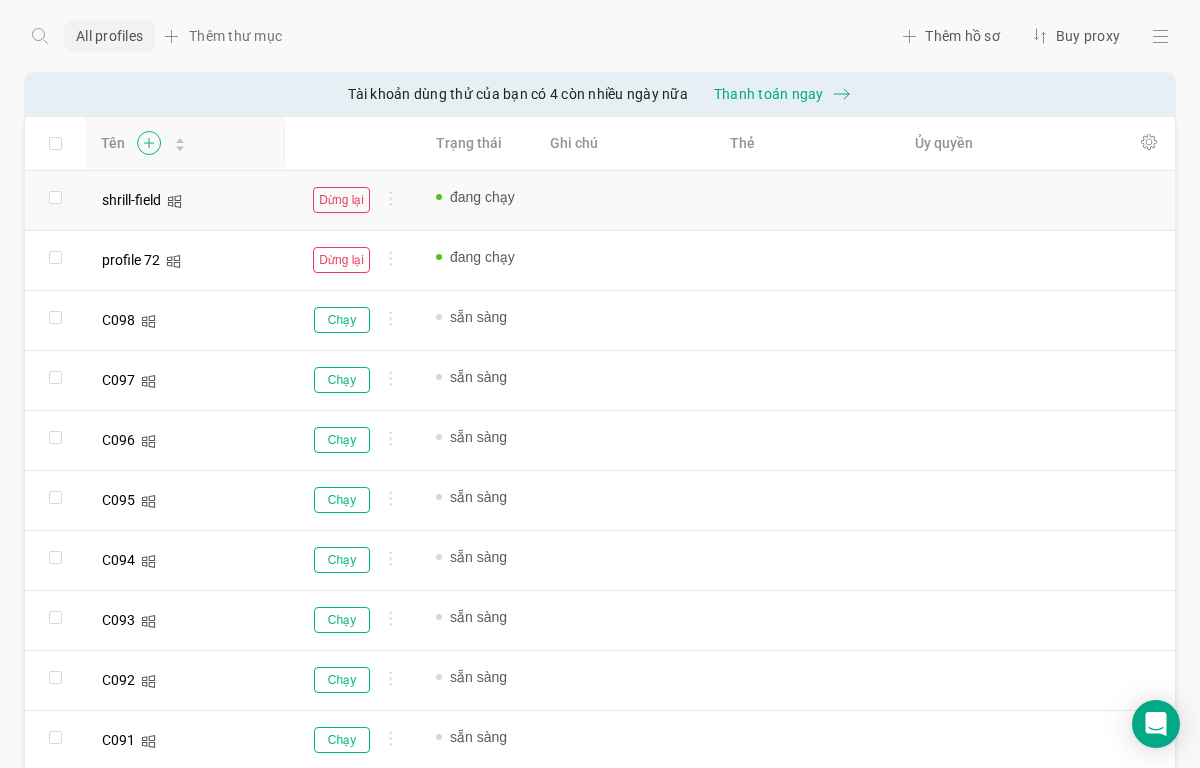 click at bounding box center [149, 143] 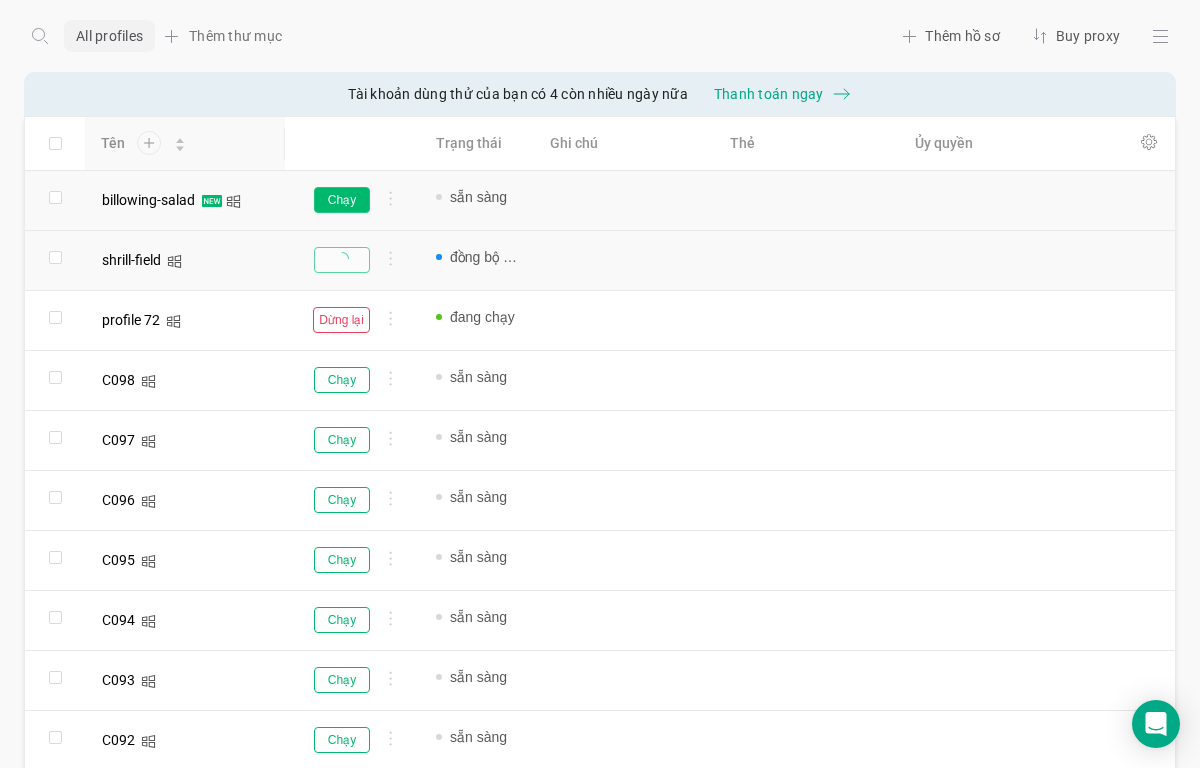 click on "Chạy" at bounding box center (342, 200) 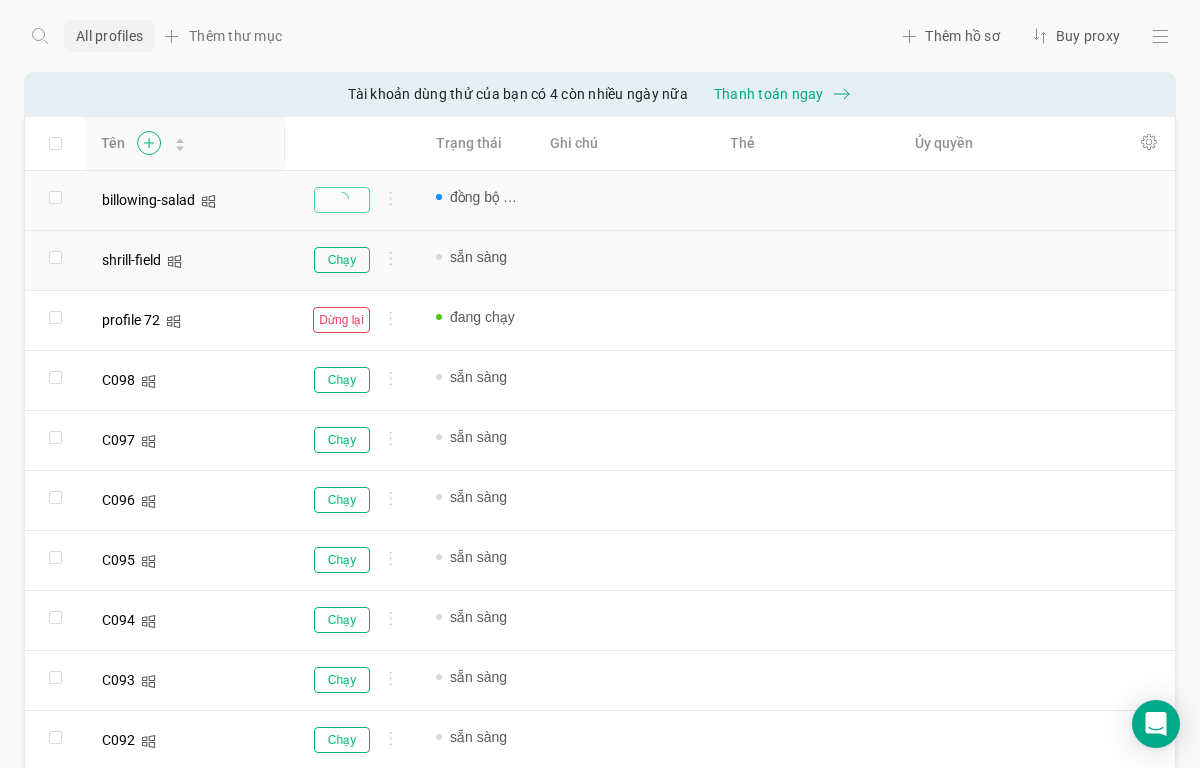click at bounding box center [148, 143] 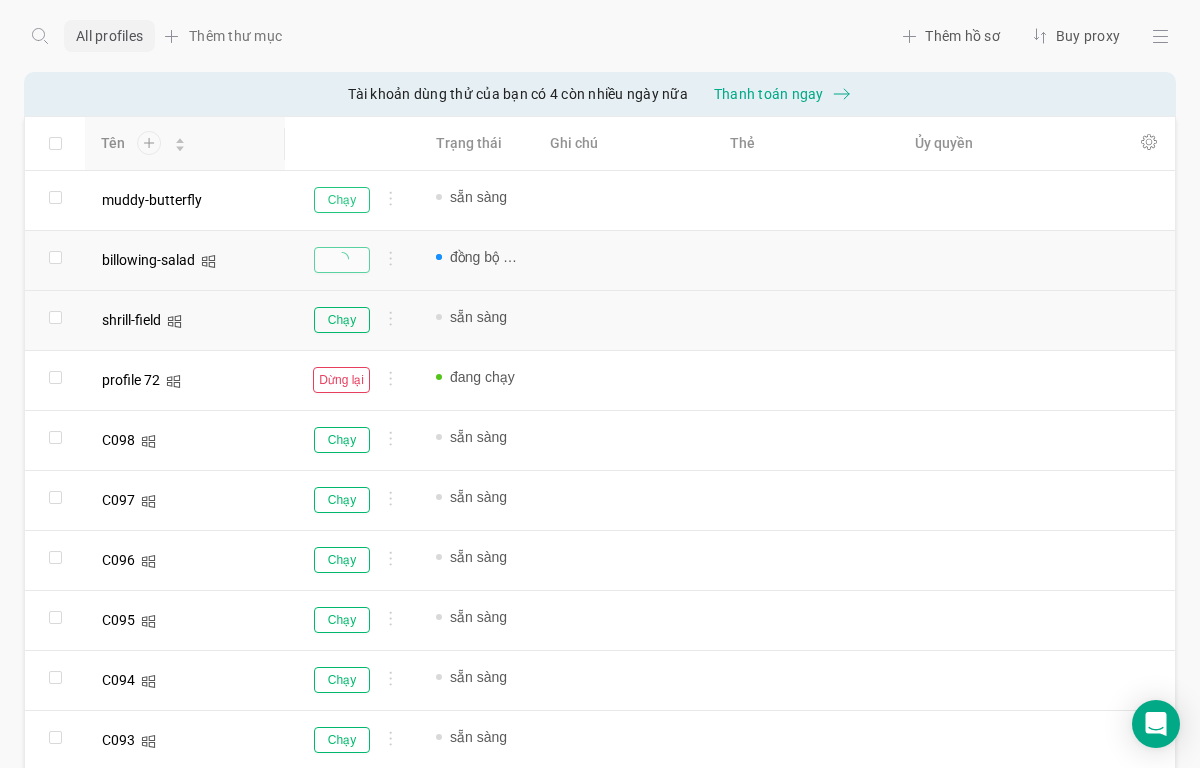 click on "Chạy" at bounding box center [342, 200] 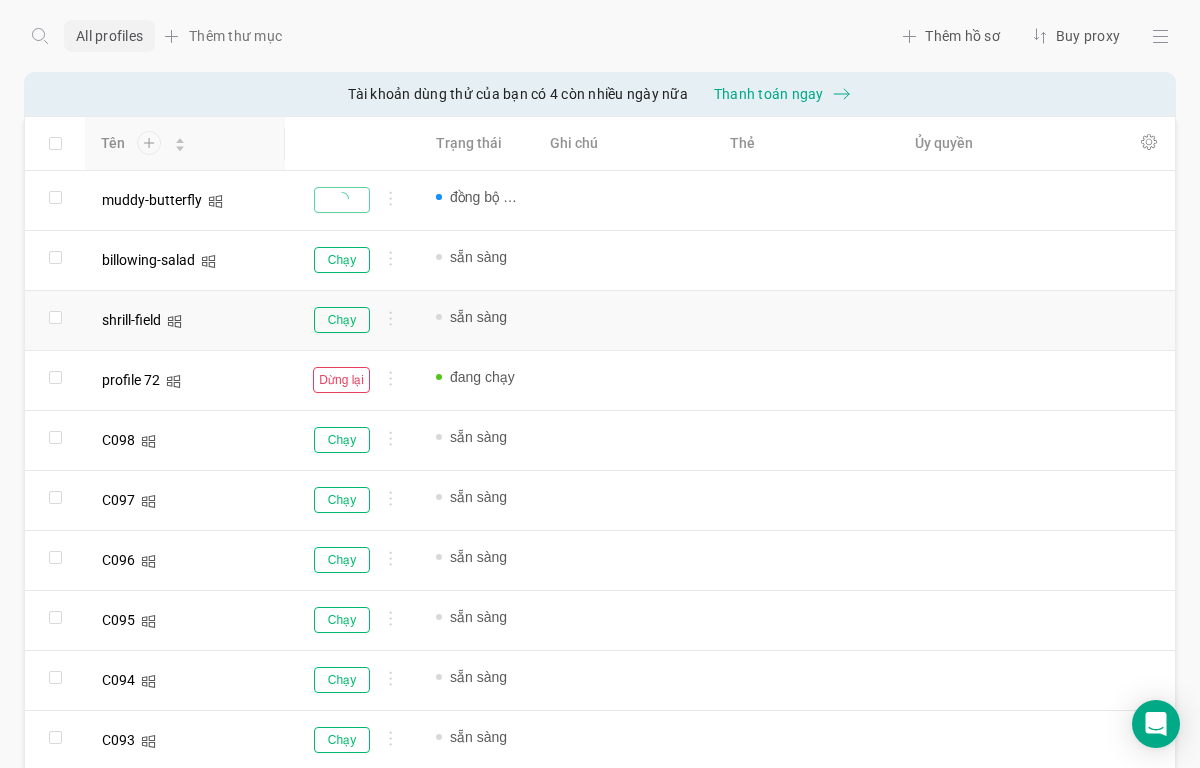drag, startPoint x: 61, startPoint y: 96, endPoint x: 132, endPoint y: 104, distance: 71.44928 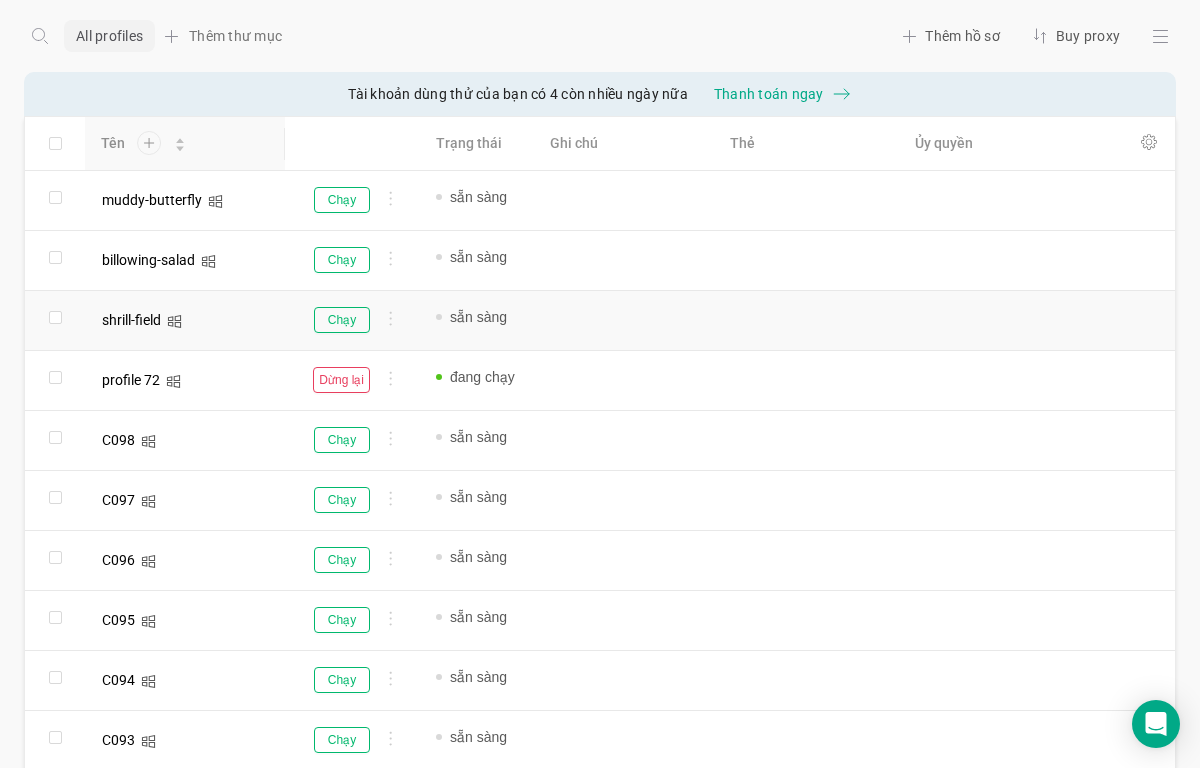 drag, startPoint x: 153, startPoint y: 148, endPoint x: 164, endPoint y: 167, distance: 21.954498 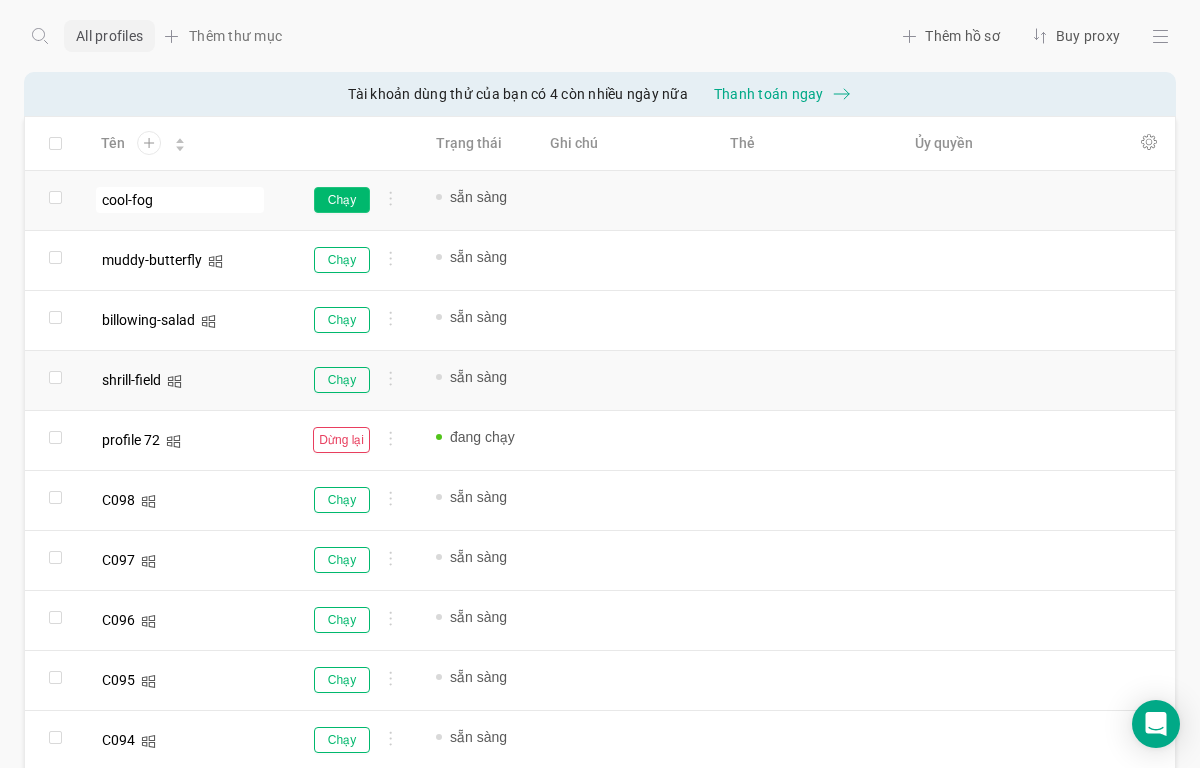 click on "Chạy" at bounding box center (342, 200) 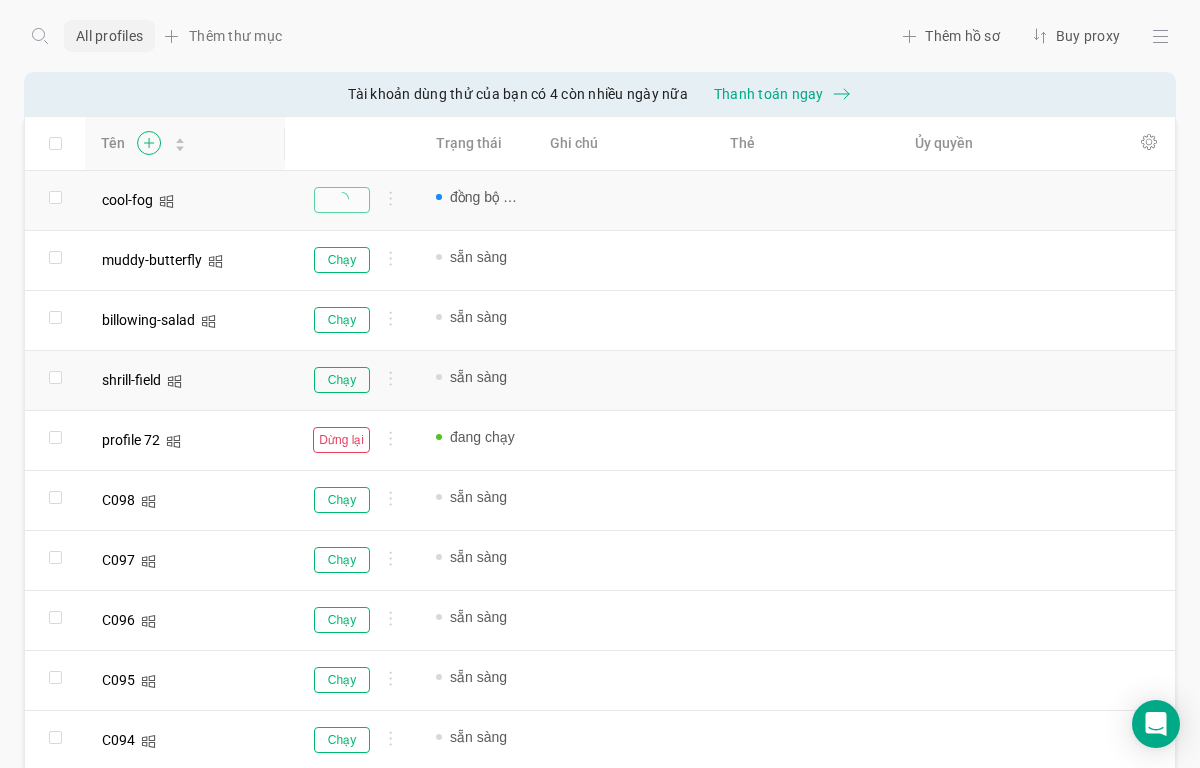 click at bounding box center [148, 143] 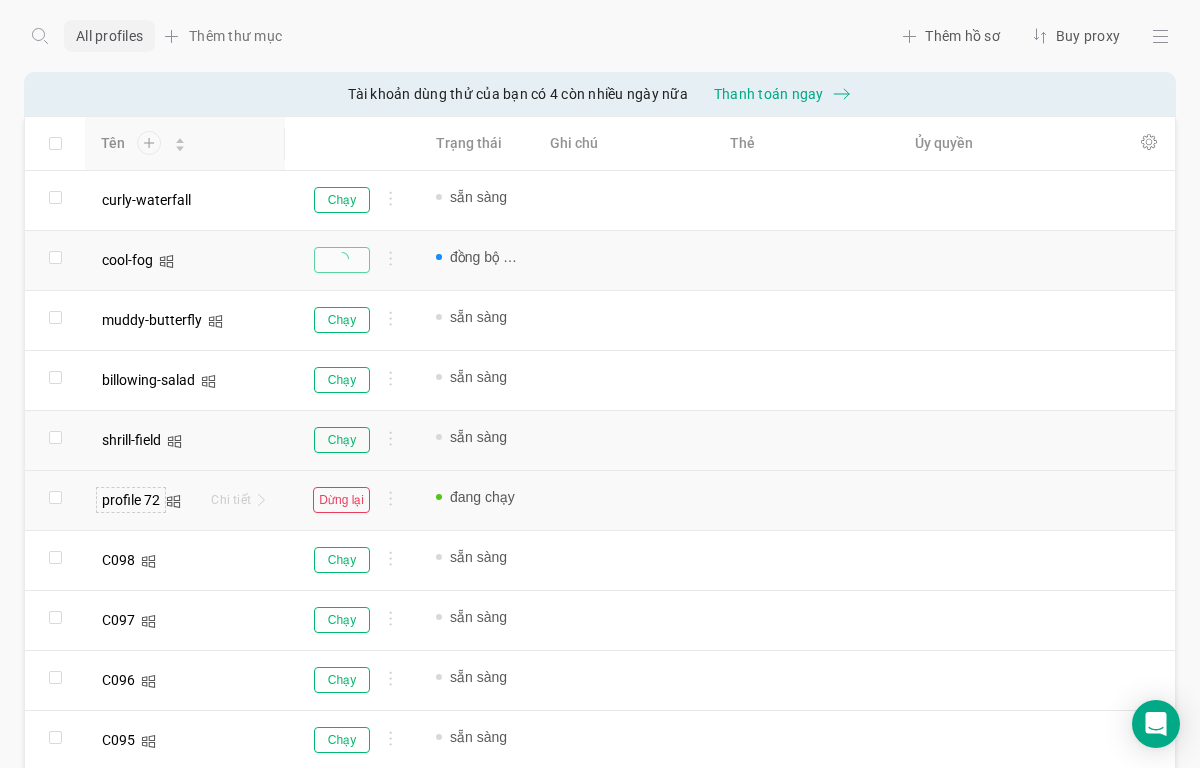 click on "profile 72" at bounding box center (127, 260) 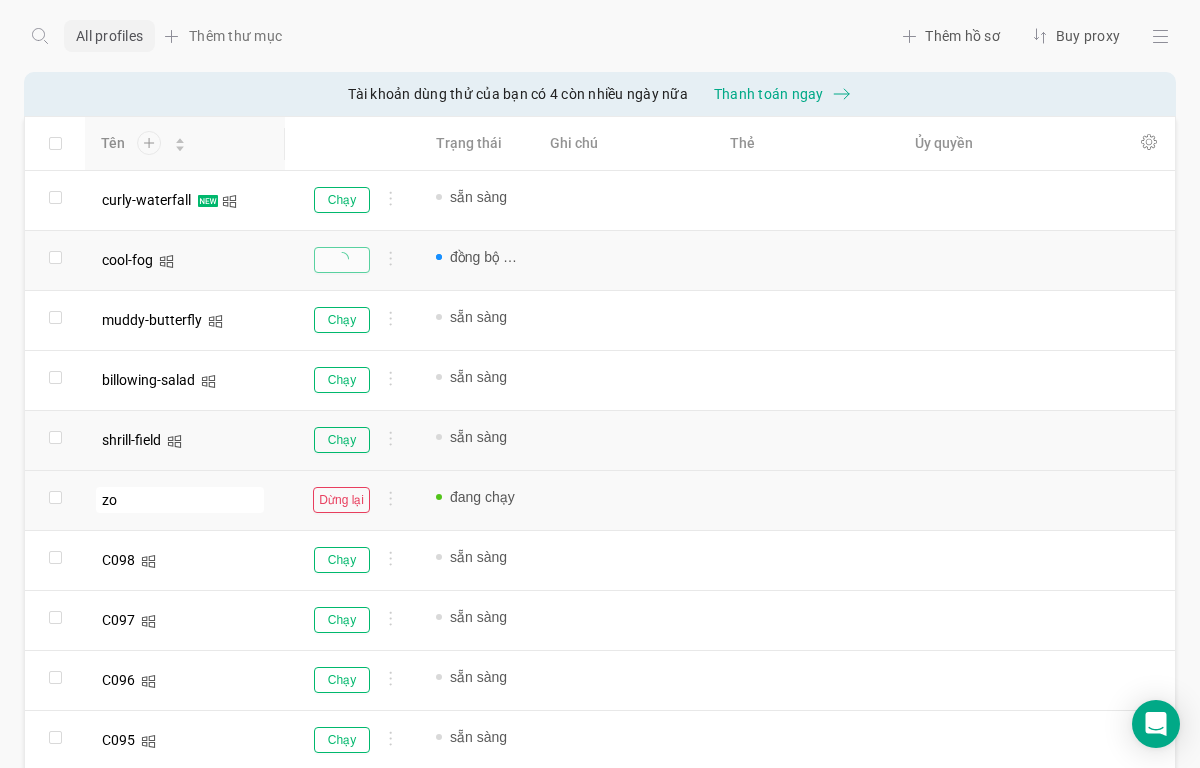 type on "zoh" 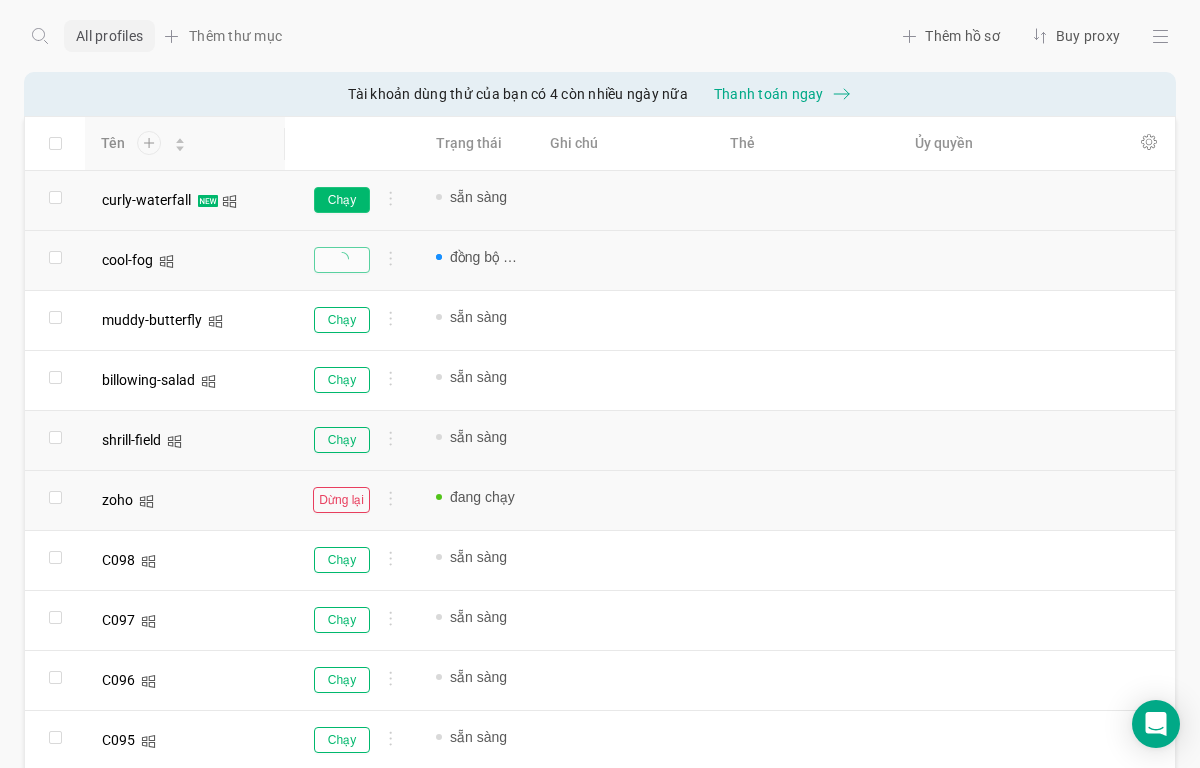 click on "Chạy" at bounding box center (342, 200) 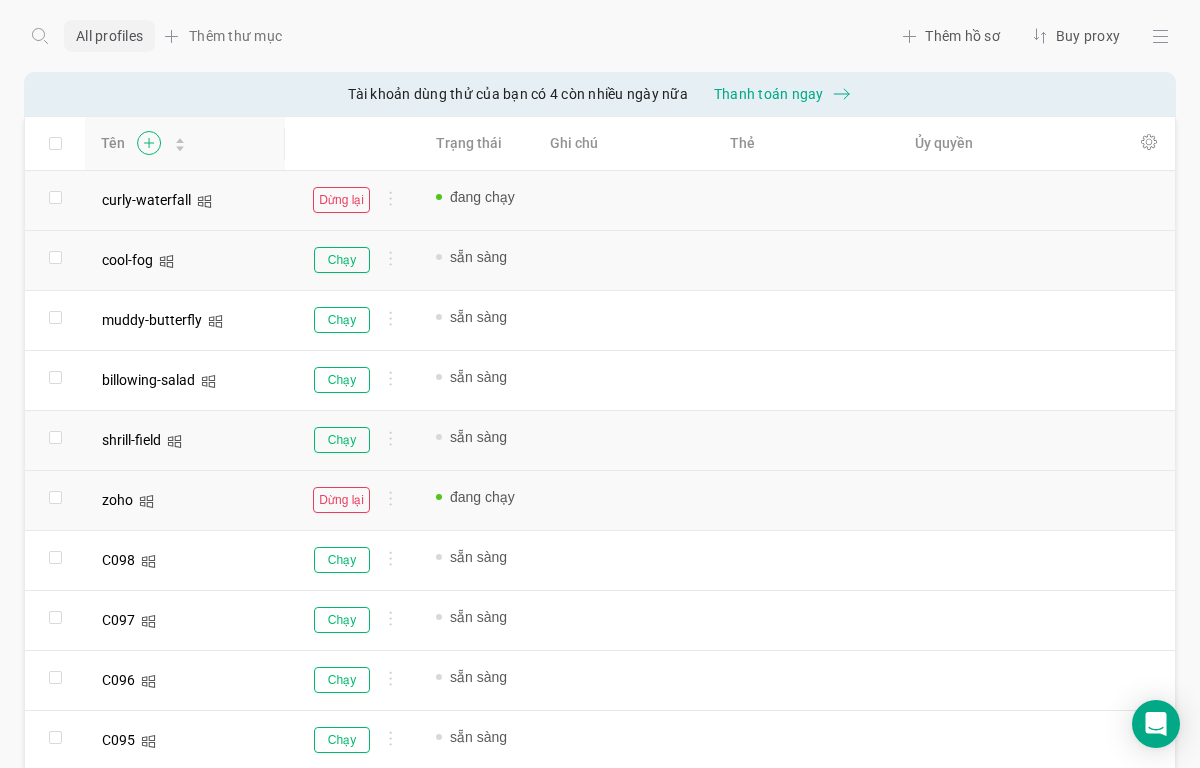 click at bounding box center [148, 143] 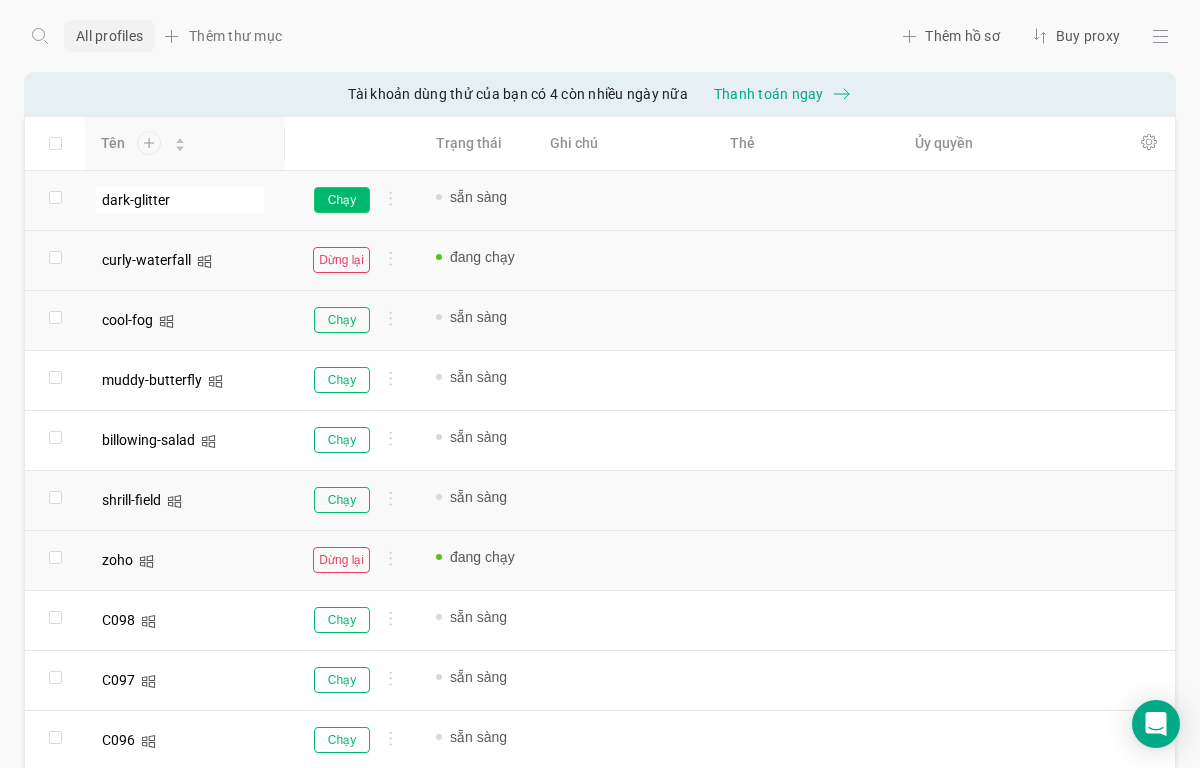 click on "Chạy" at bounding box center (342, 200) 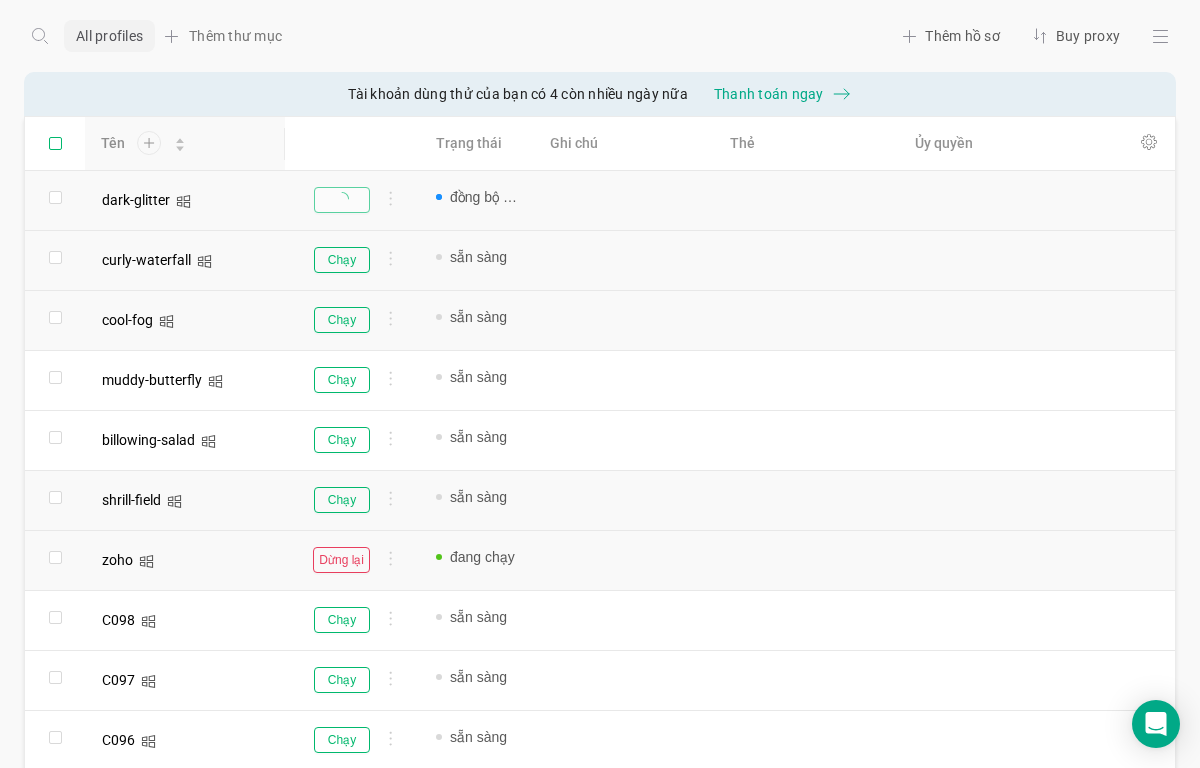 click at bounding box center (55, 143) 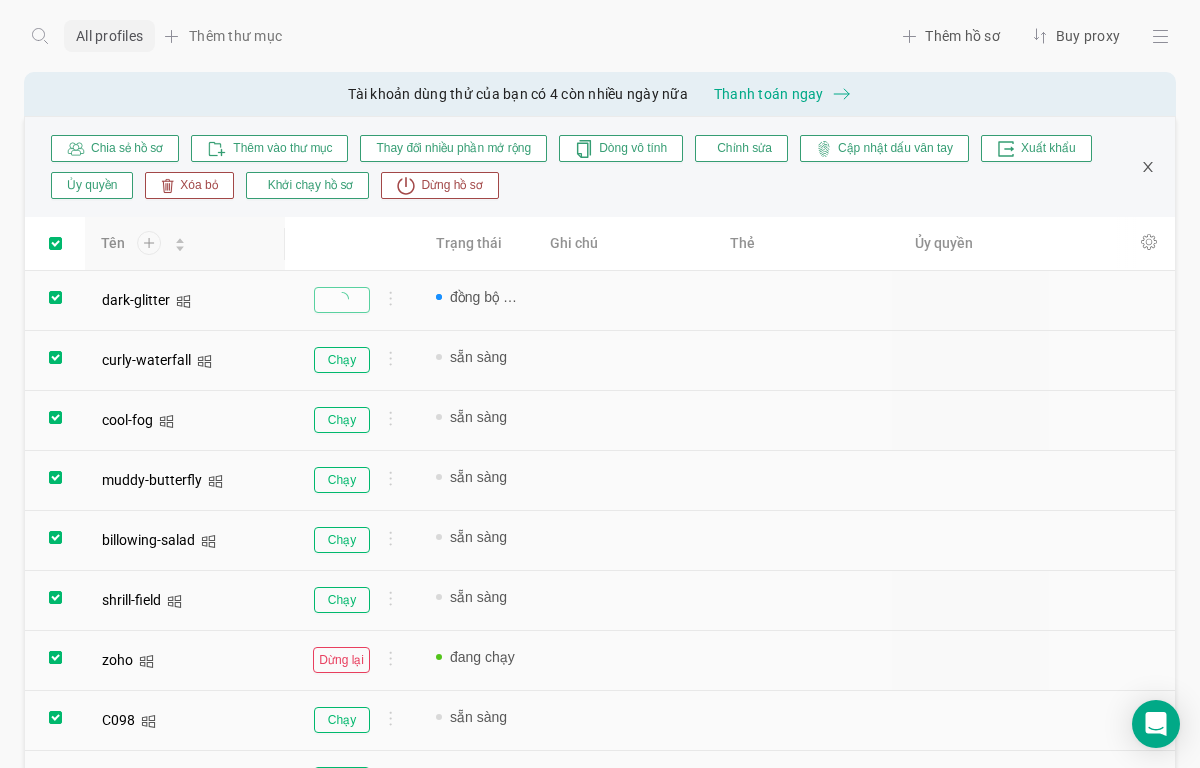 click at bounding box center (55, 297) 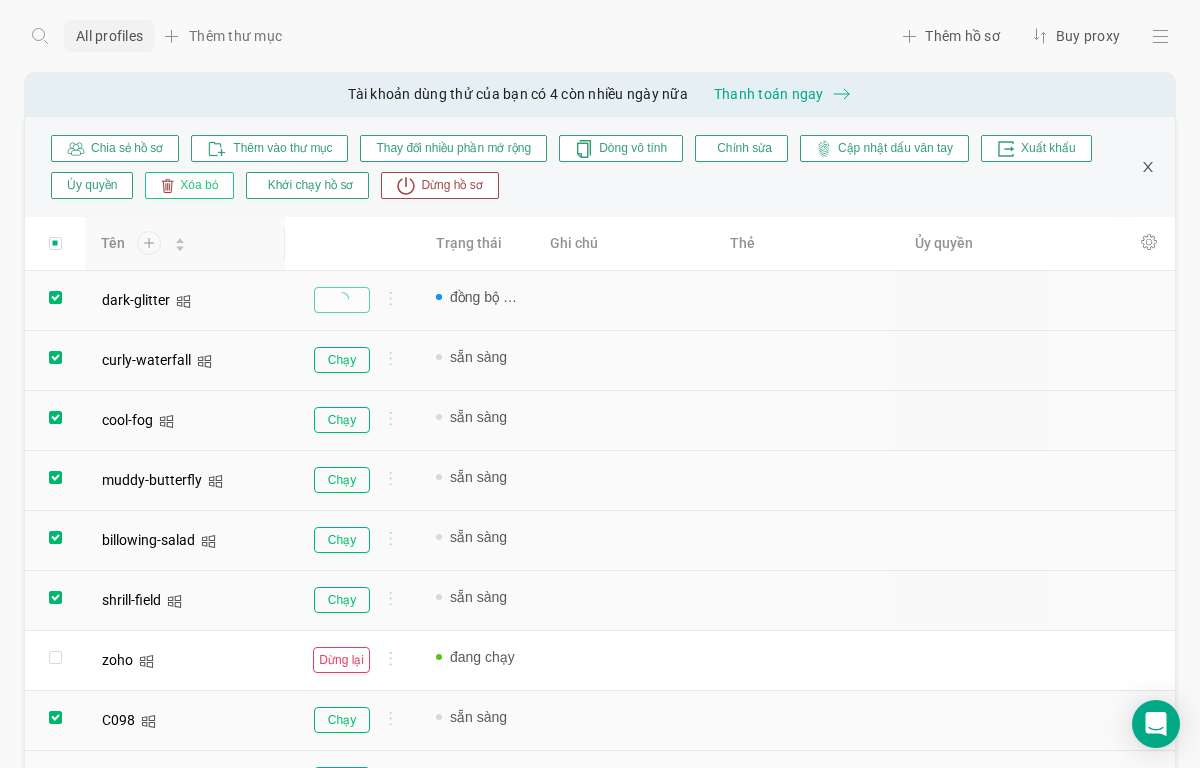 click on "Xóa bỏ" at bounding box center [189, 185] 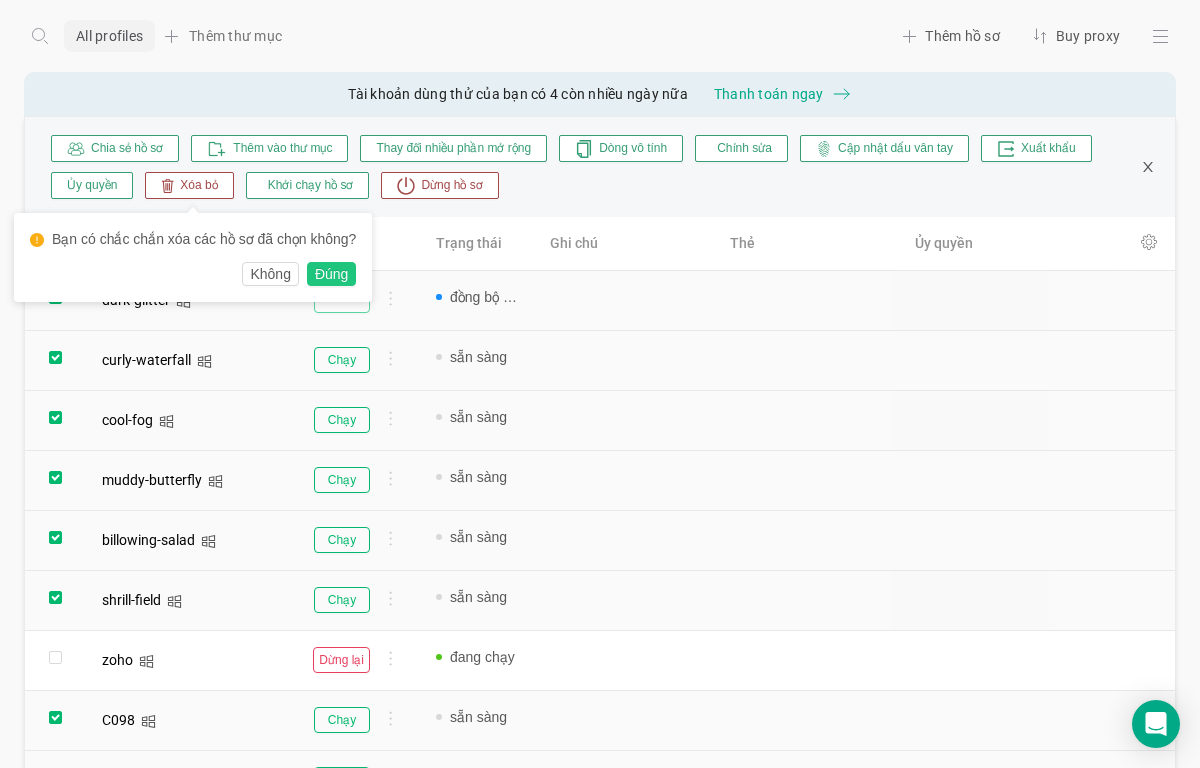 click on "Đúng" at bounding box center [331, 274] 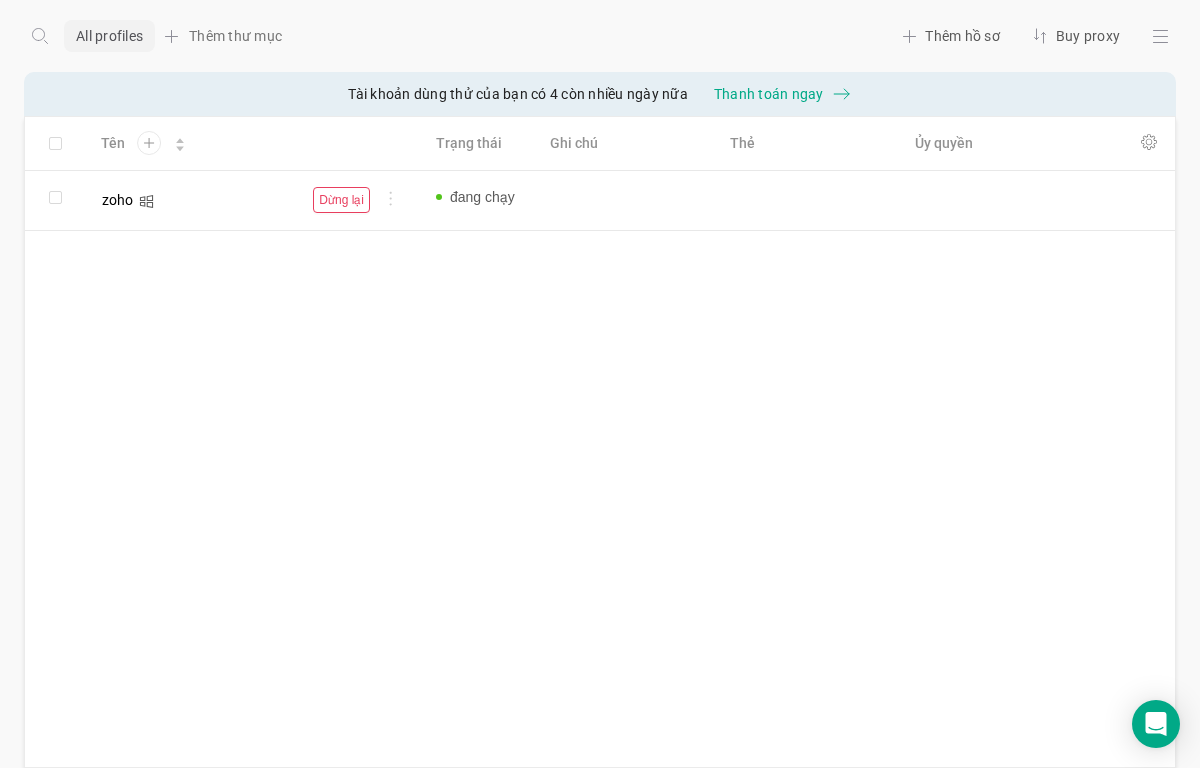 click on "Chia sẻ hồ sơ Thêm vào thư mục Thay đổi nhiều phần mở rộng Dòng vô tính Chỉnh sửa Cập nhật dấu vân tay Xuất khẩu Ủy quyền Xóa bỏ Khởi chạy hồ sơ Dừng hồ sơ Hồ sơ đầu tiên của bạn đã sẵn sàng! Nhấp vào hồ sơ để kiểm tra proxy, múi giờ, cookie, vị trí địa lý và các cài đặt nhanh khác. Đi tới cài đặt nhanh 1   của   4 Tên Trạng thái Ghi chú Thẻ Ủy quyền zoho Dừng lại đang chạy Thêm ghi chú                                                                                                                                               Thêm thẻ... Thêm hoặc dán proxy" at bounding box center [600, 442] 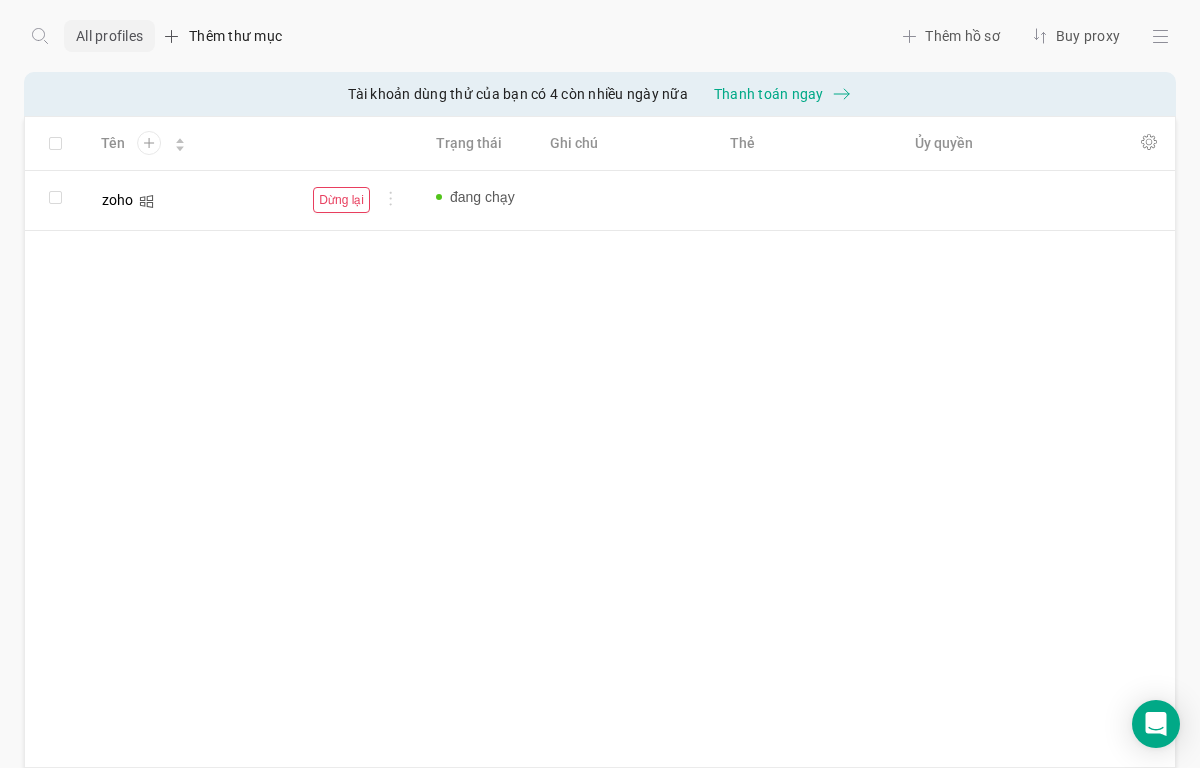 click at bounding box center (171, 36) 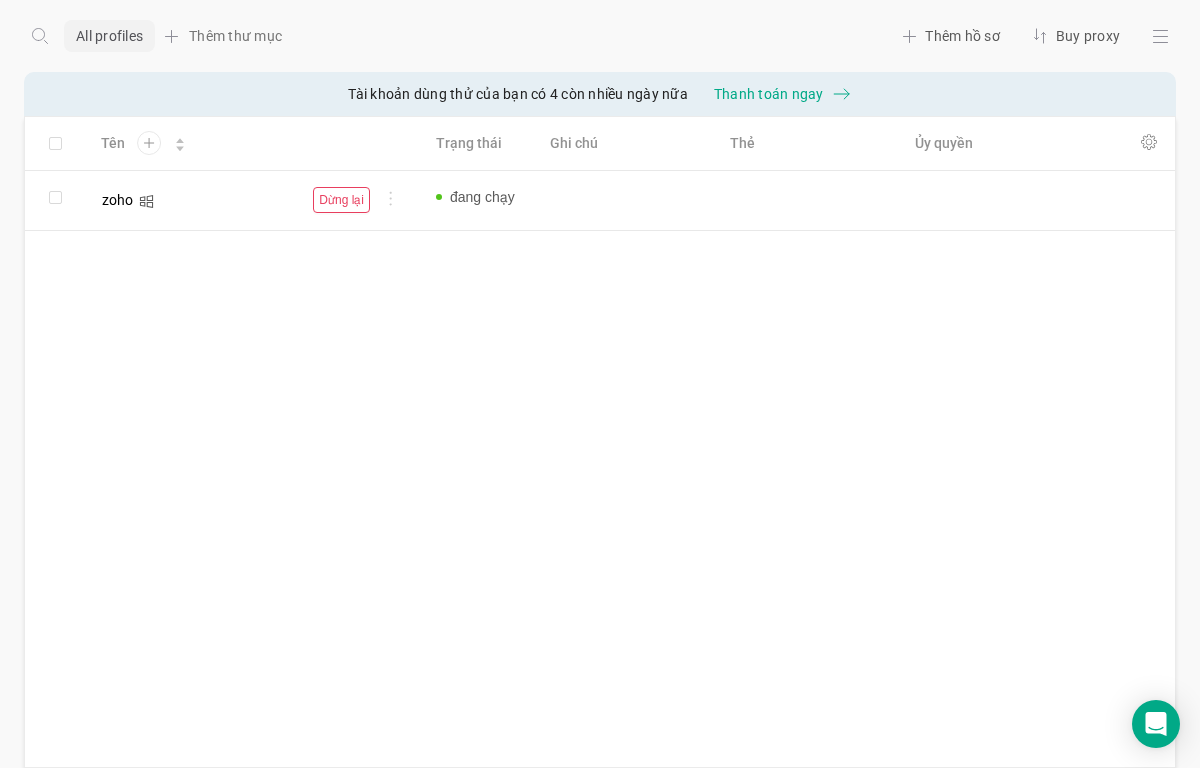 click on "Chia sẻ hồ sơ Thêm vào thư mục Thay đổi nhiều phần mở rộng Dòng vô tính Chỉnh sửa Cập nhật dấu vân tay Xuất khẩu Ủy quyền Xóa bỏ Khởi chạy hồ sơ Dừng hồ sơ Hồ sơ đầu tiên của bạn đã sẵn sàng! Nhấp vào hồ sơ để kiểm tra proxy, múi giờ, cookie, vị trí địa lý và các cài đặt nhanh khác. Đi tới cài đặt nhanh 1   của   4 Tên Trạng thái Ghi chú Thẻ Ủy quyền zoho Dừng lại đang chạy Thêm ghi chú                                                                                                                                               Thêm thẻ... Thêm hoặc dán proxy" at bounding box center (600, 442) 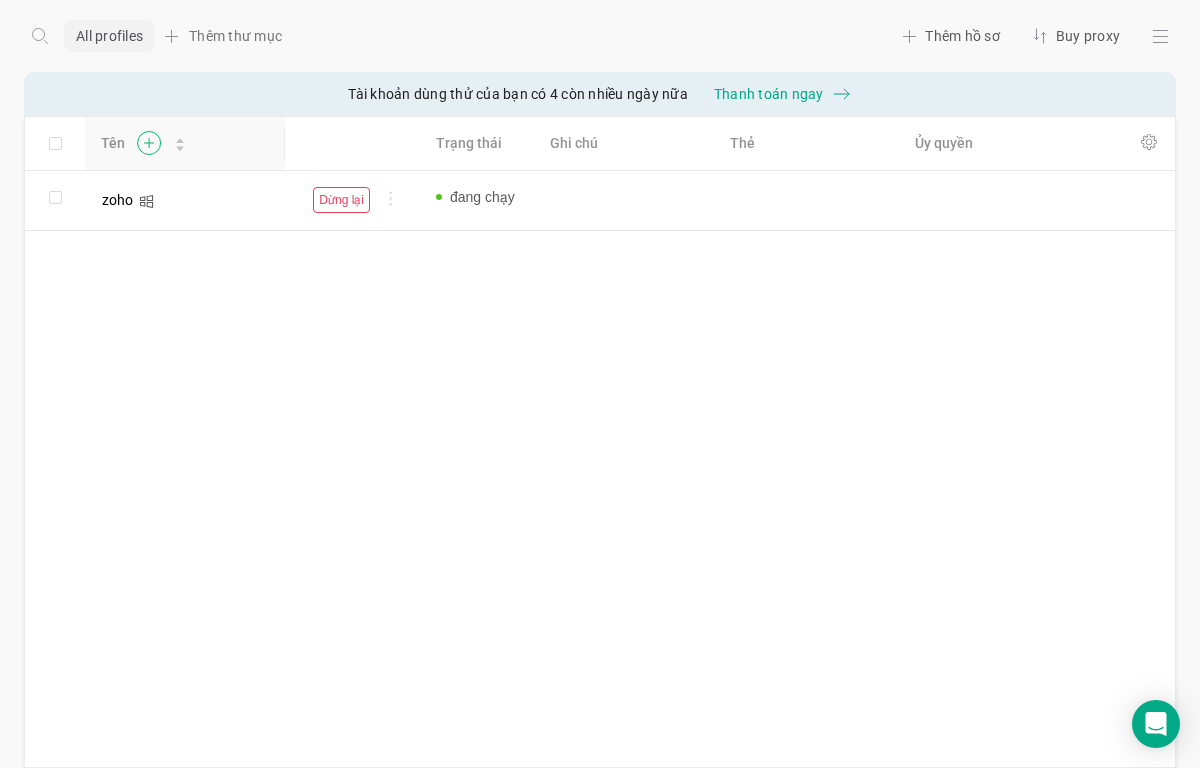 click at bounding box center [148, 143] 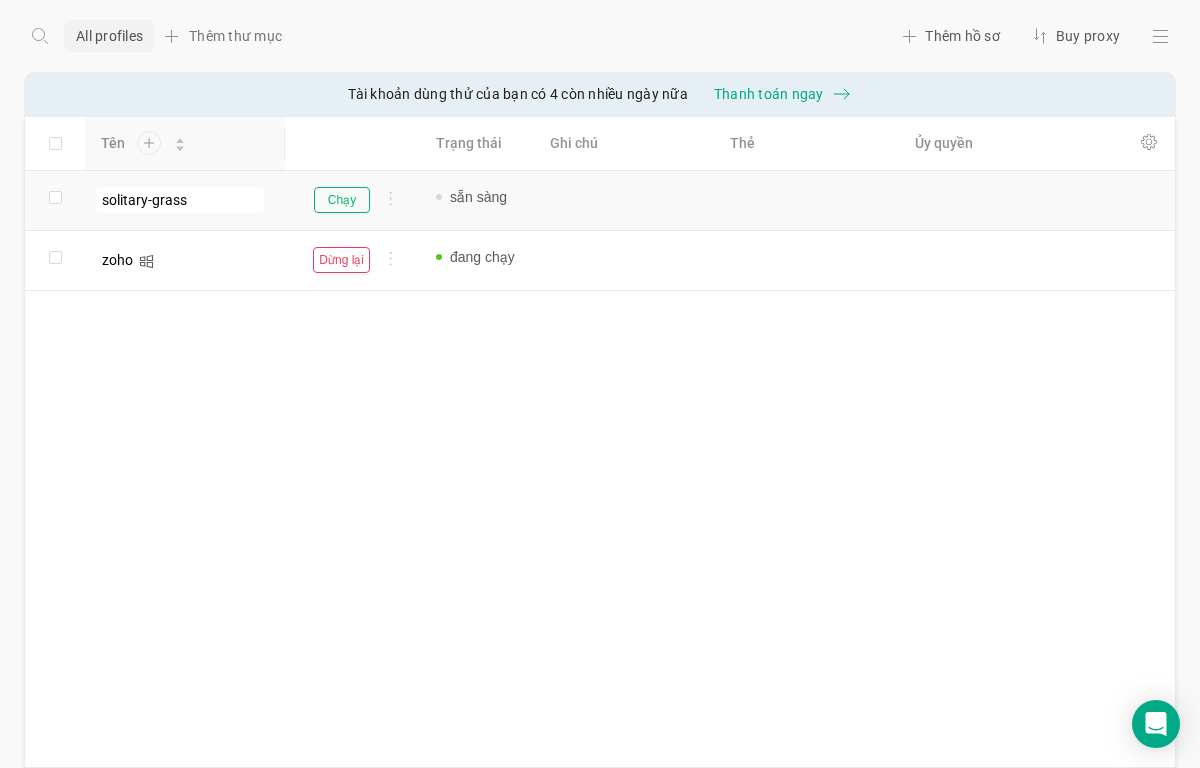 click at bounding box center (387, 202) 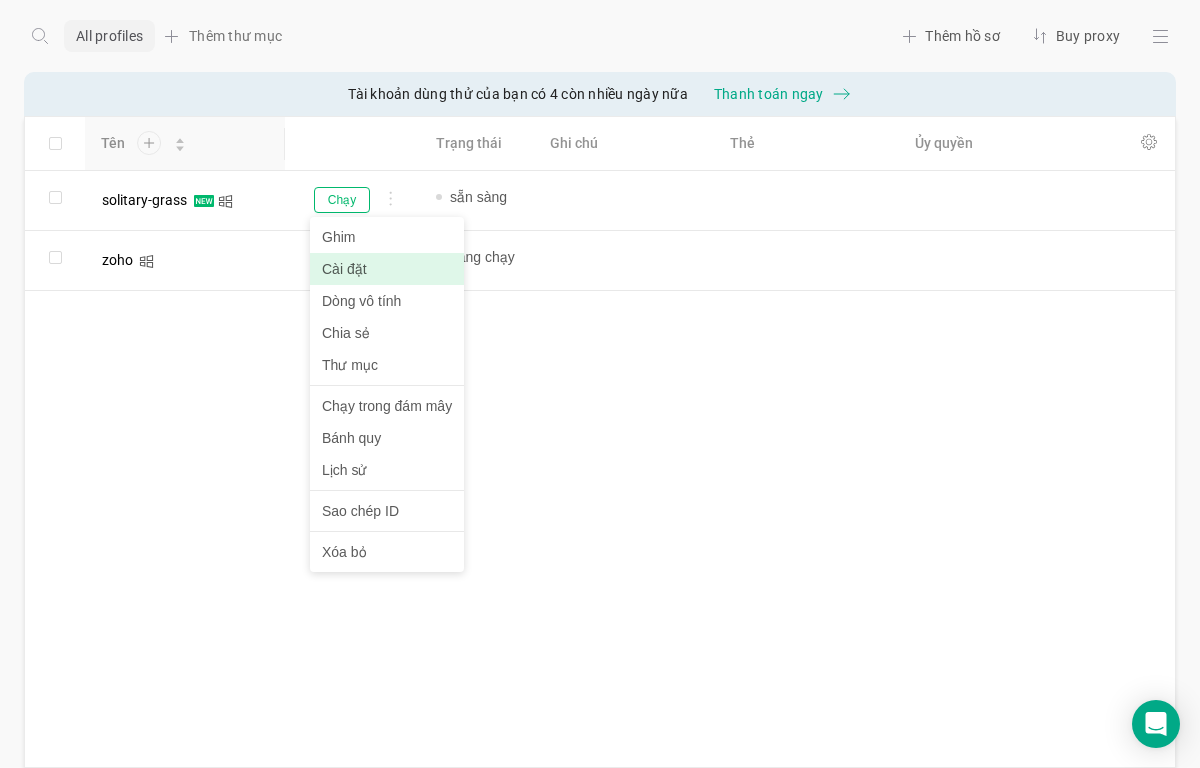 click on "Cài đặt" at bounding box center [387, 269] 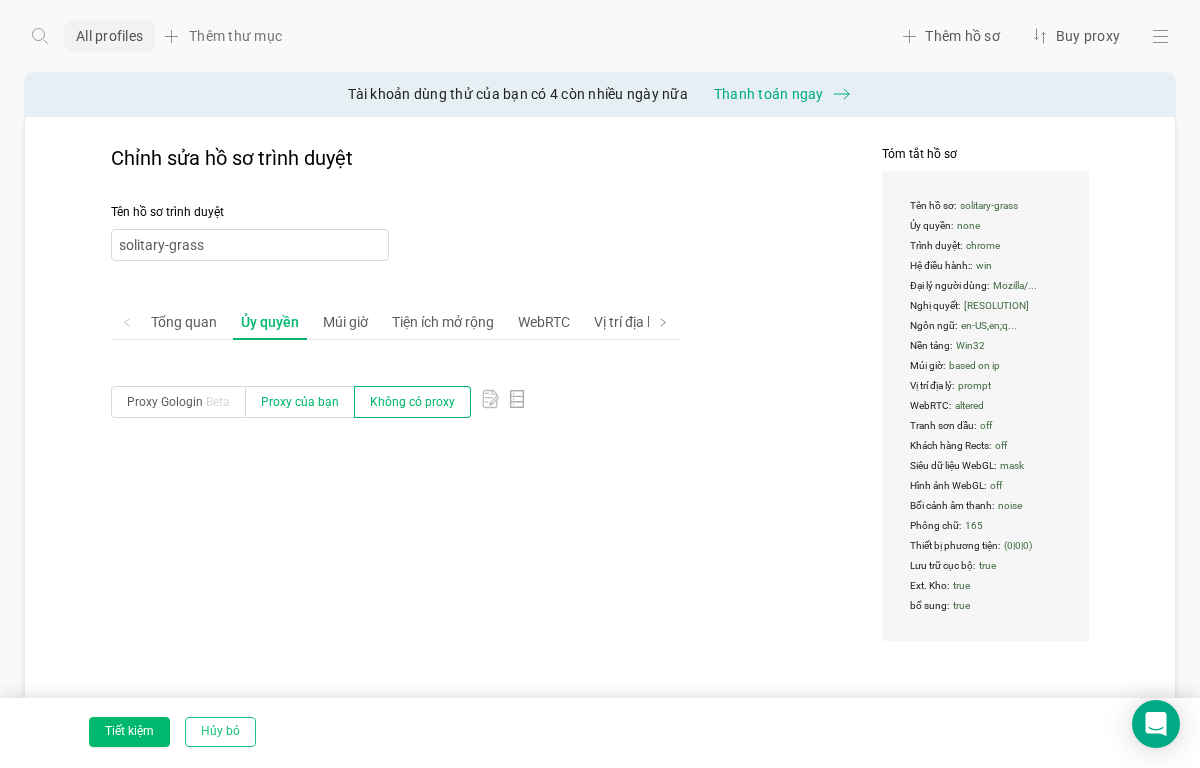 click on "Proxy của bạn" at bounding box center (178, 402) 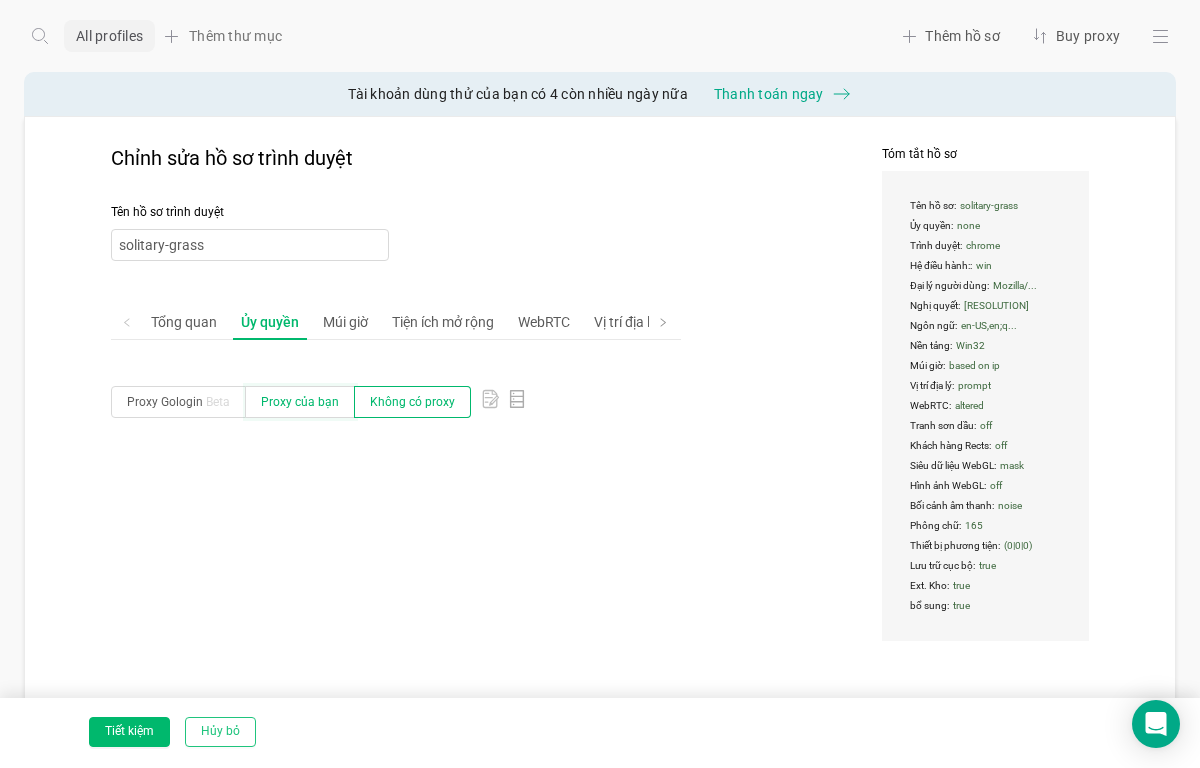 click on "Proxy của bạn" at bounding box center (127, 406) 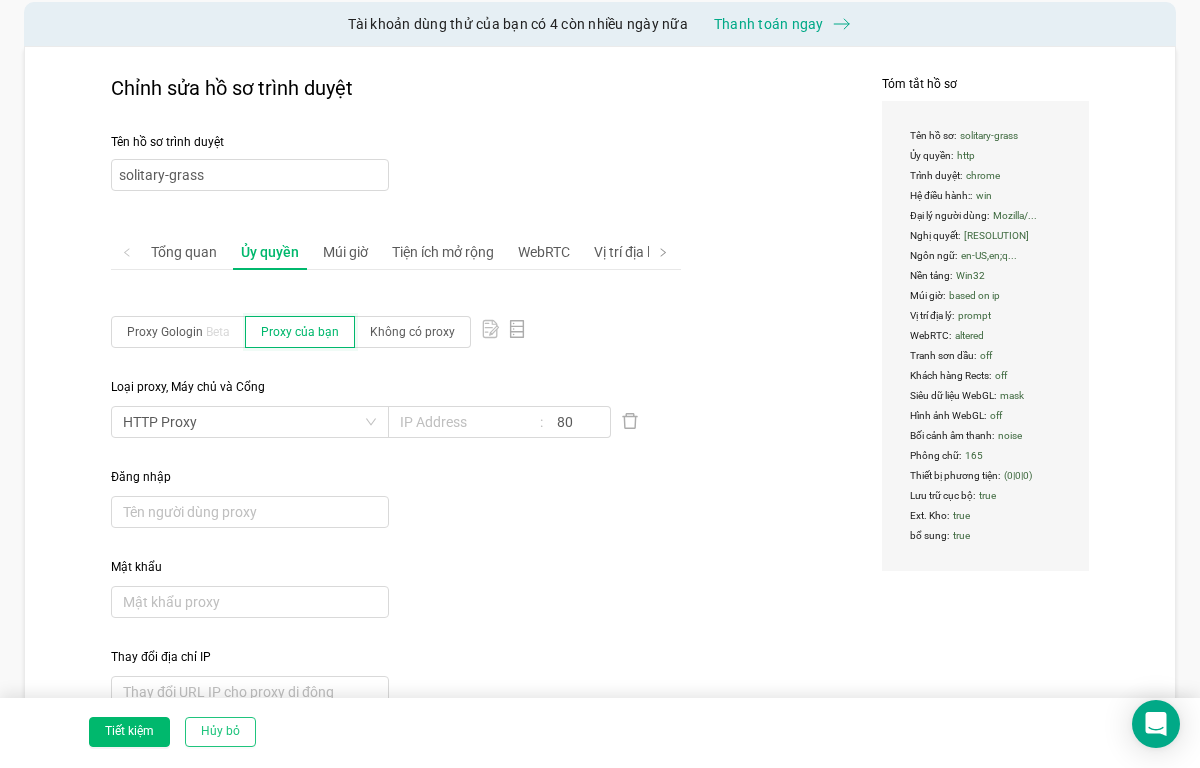 scroll, scrollTop: 100, scrollLeft: 0, axis: vertical 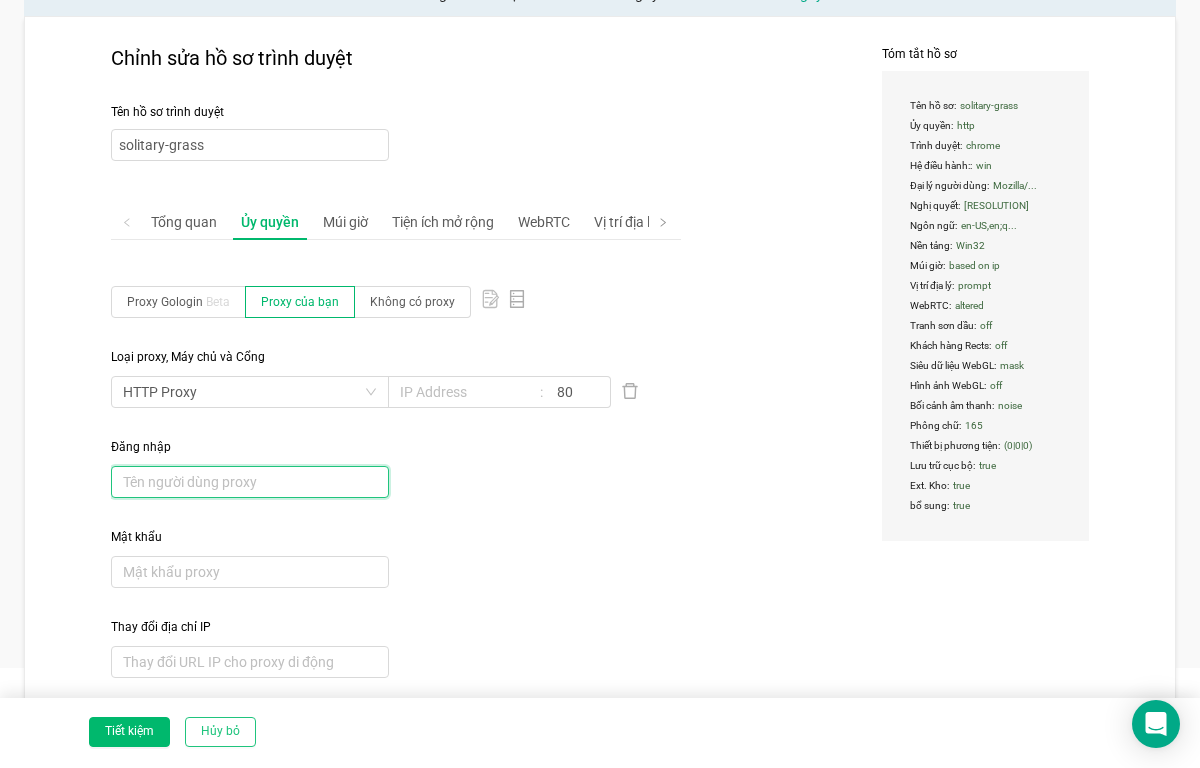 click at bounding box center [463, 392] 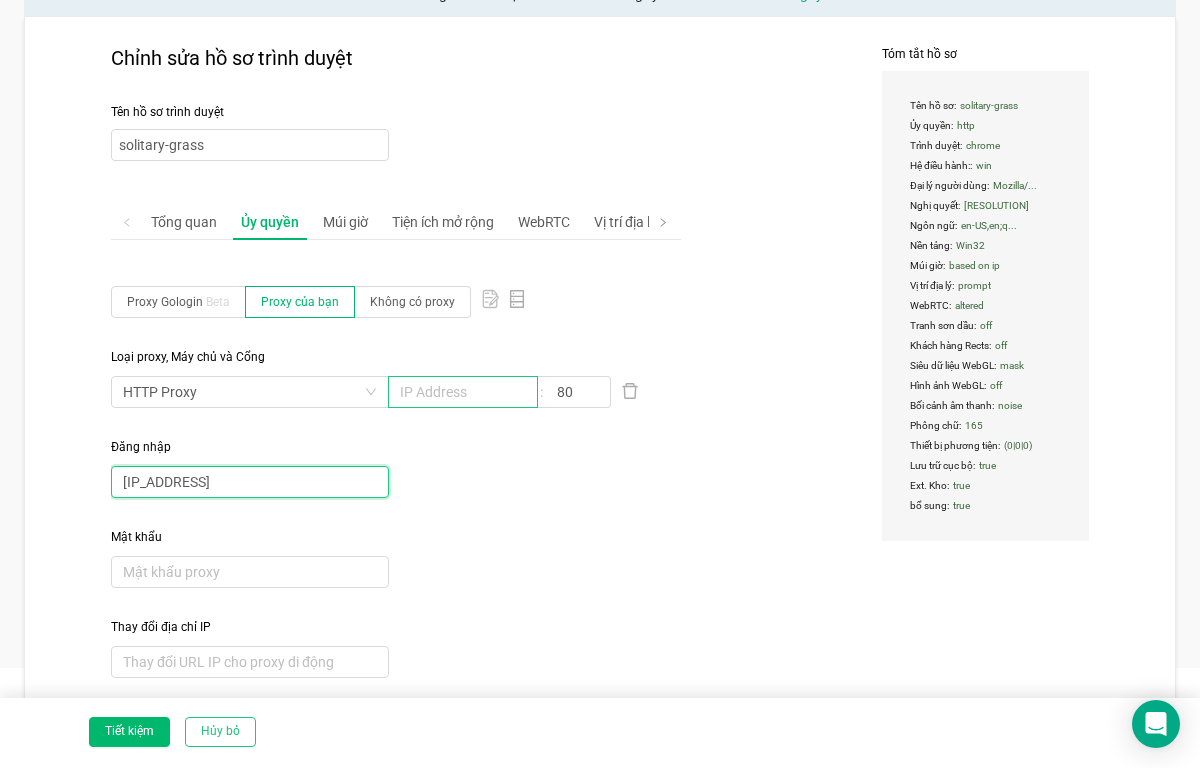 type on "[IP_ADDRESS]" 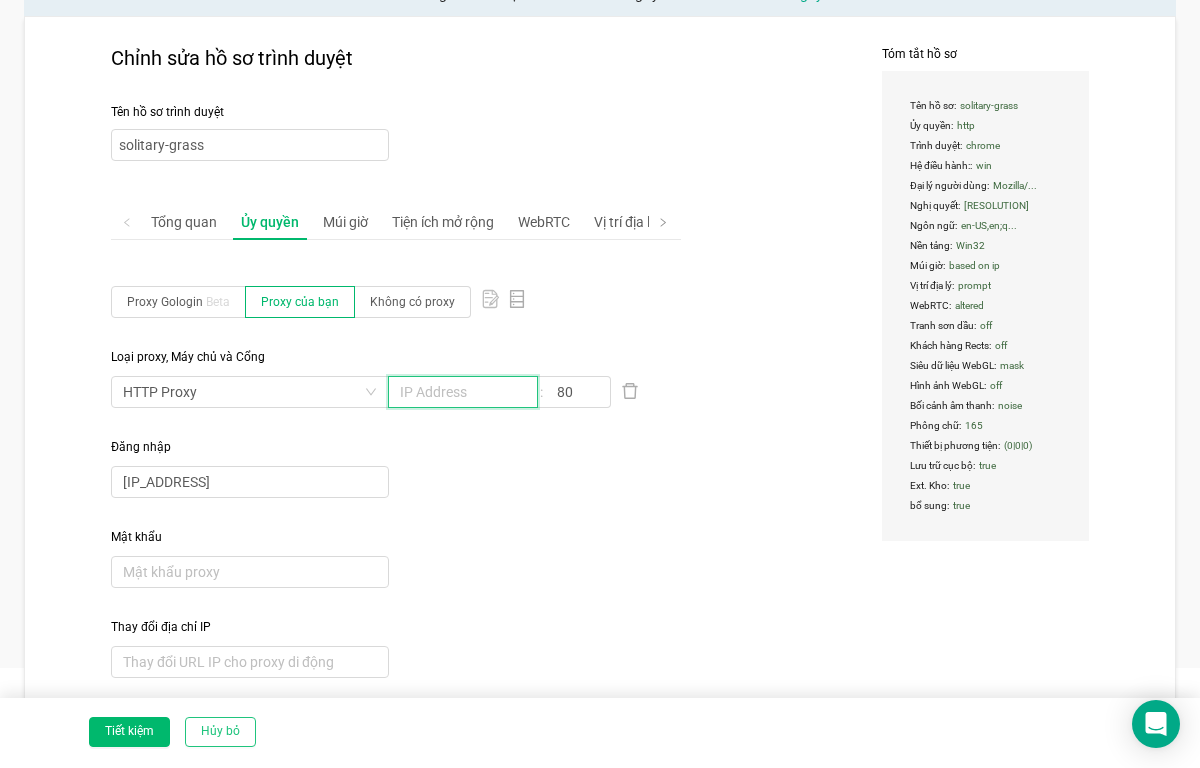click at bounding box center [463, 392] 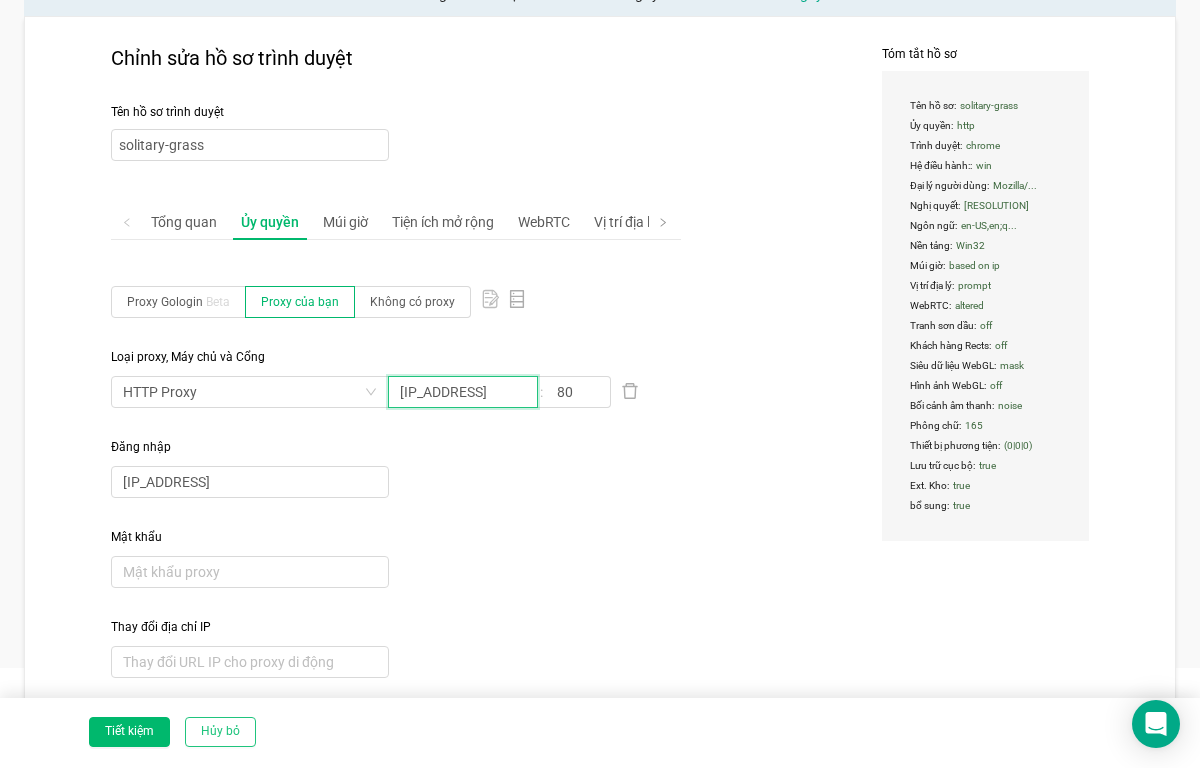type on "[IP_ADDRESS]" 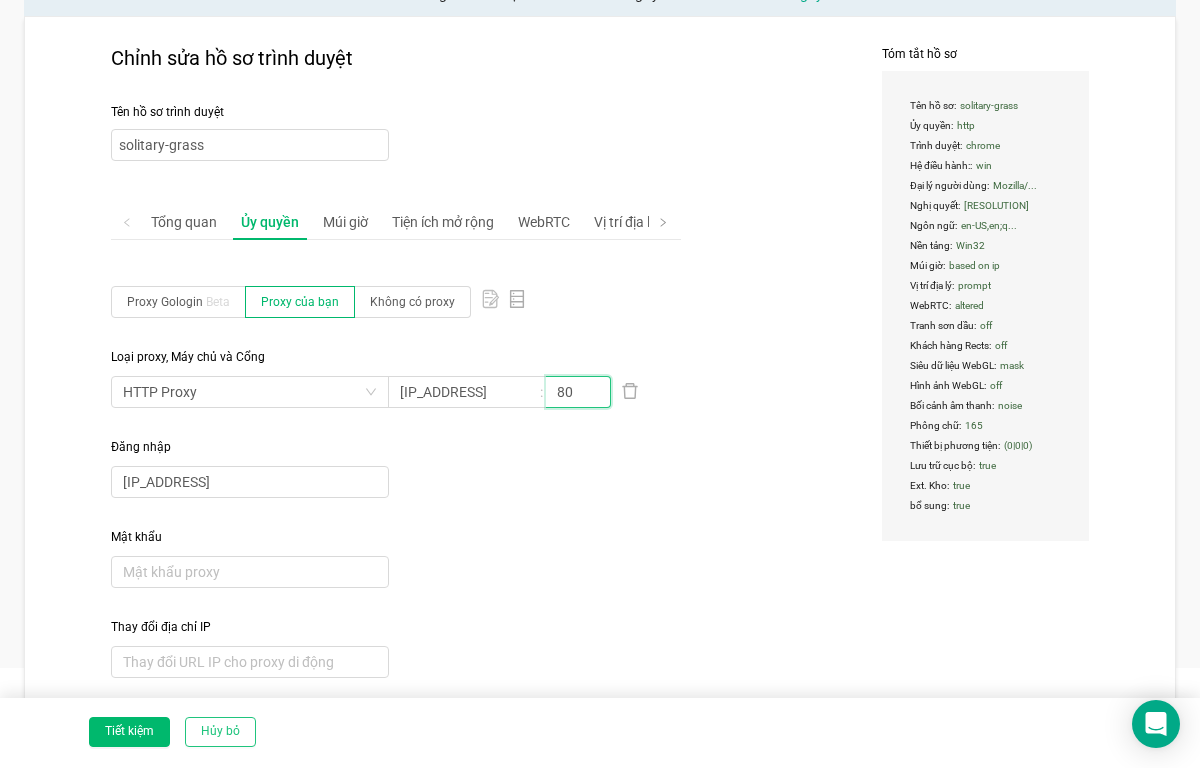 click on "80" at bounding box center [578, 392] 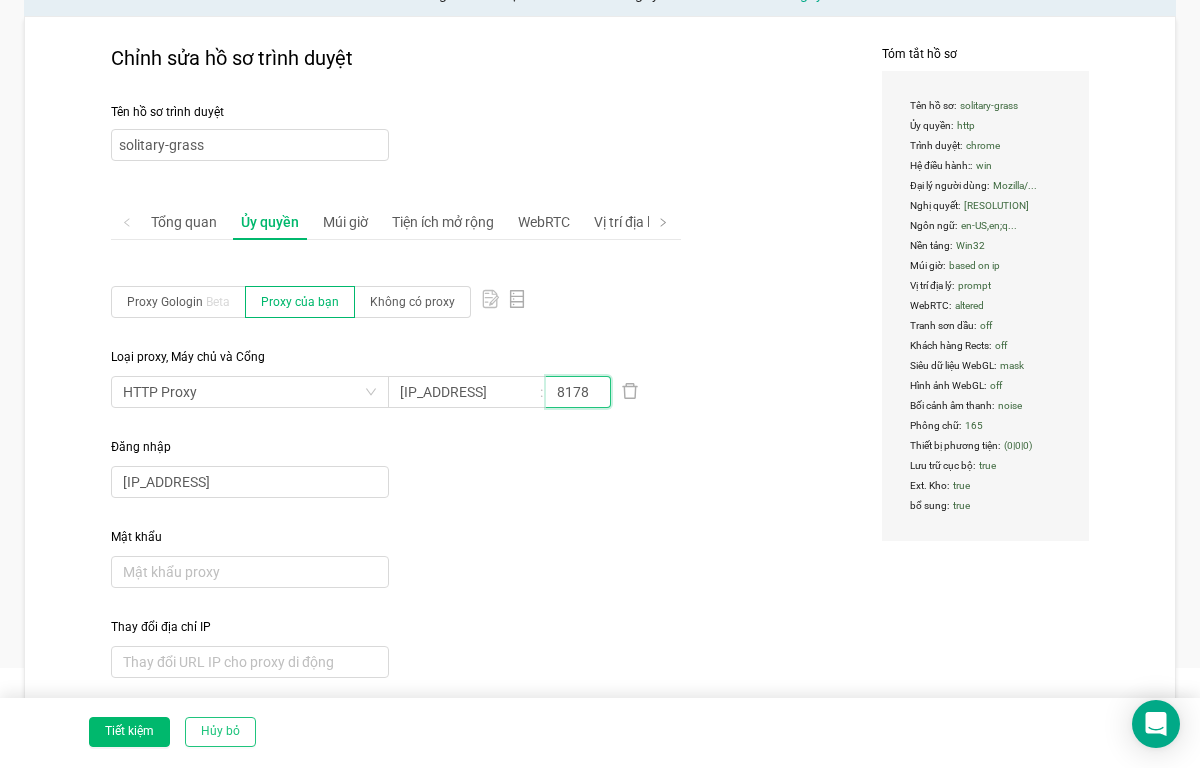 type on "8178" 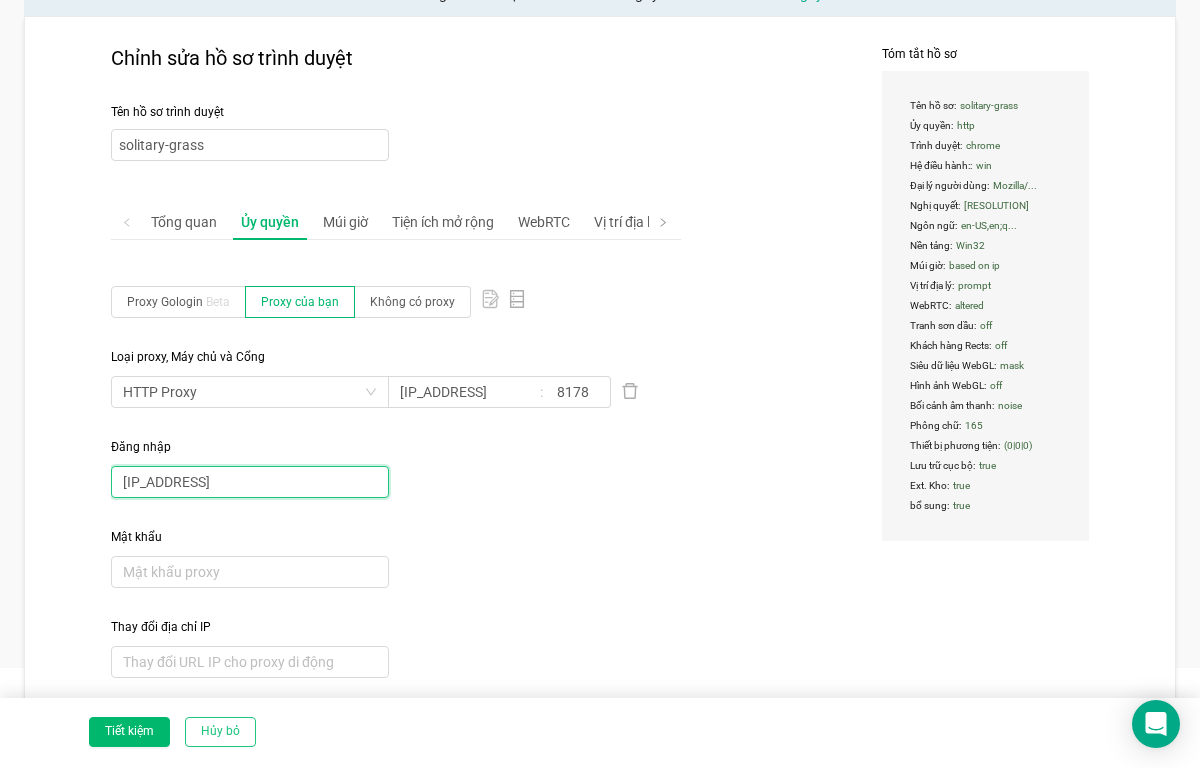 click on "[IP_ADDRESS]" at bounding box center (463, 392) 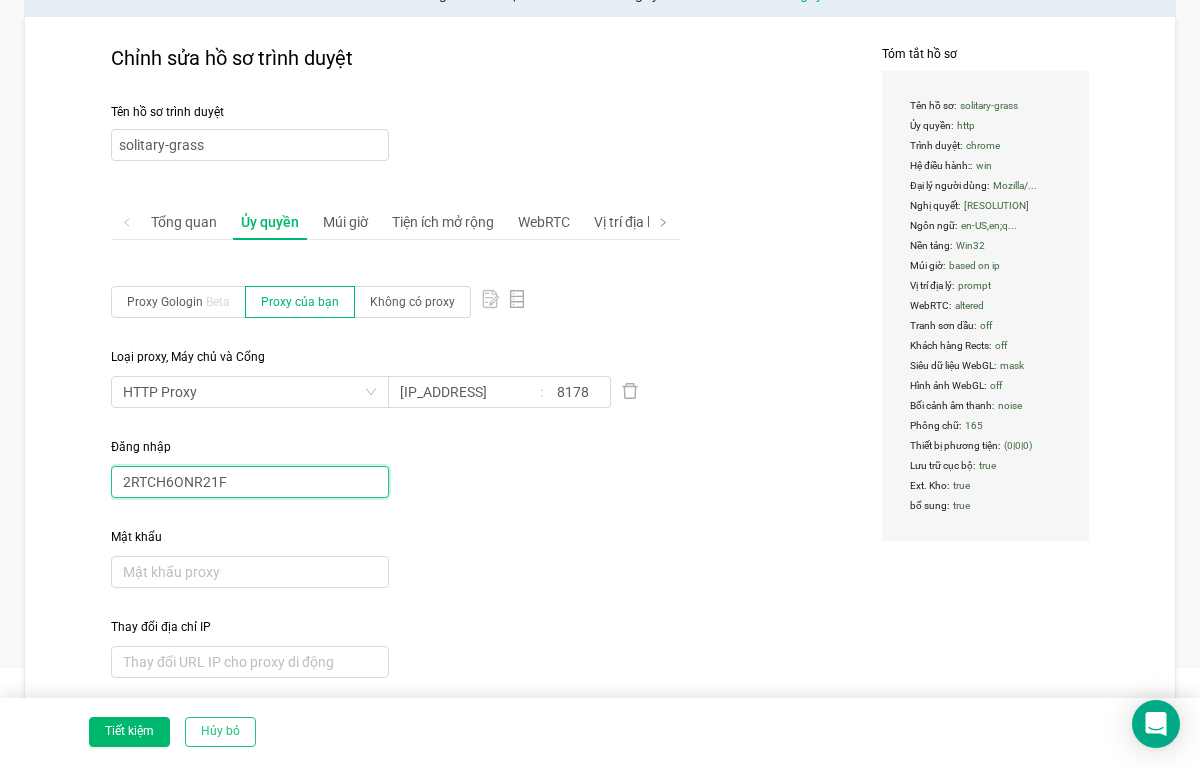 type on "2RTCH6ONR21F" 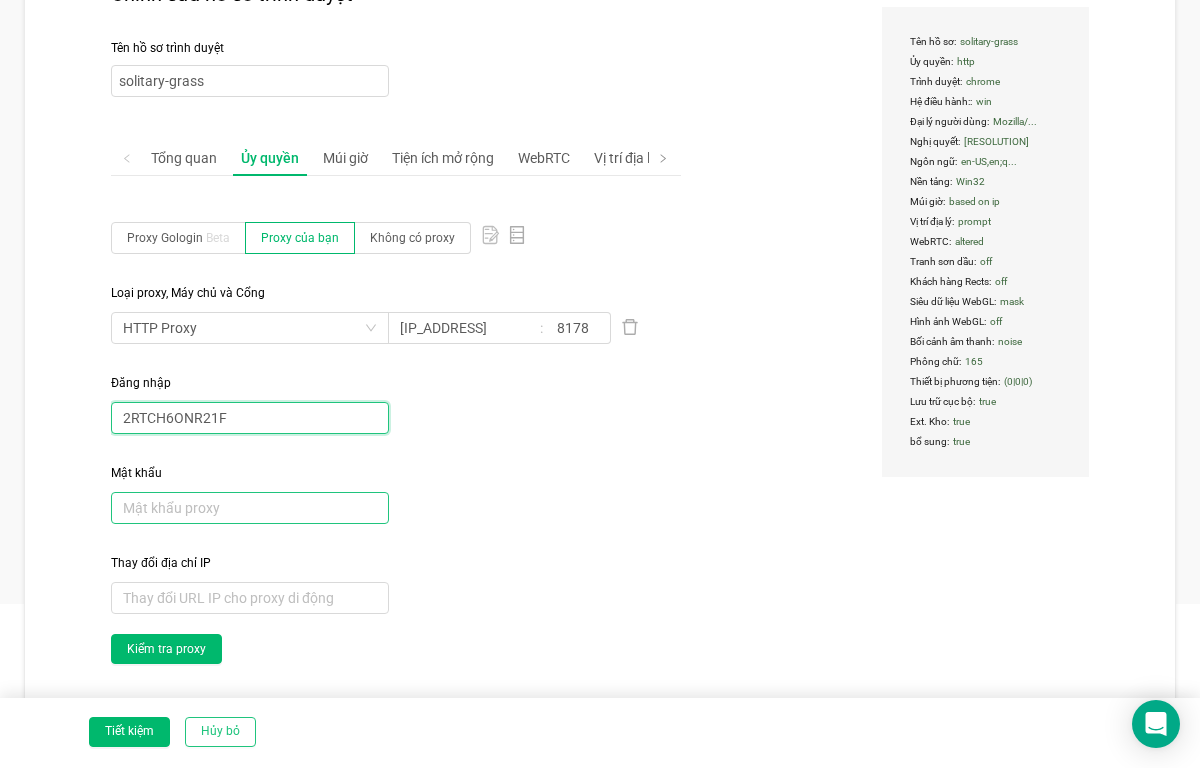 scroll, scrollTop: 191, scrollLeft: 0, axis: vertical 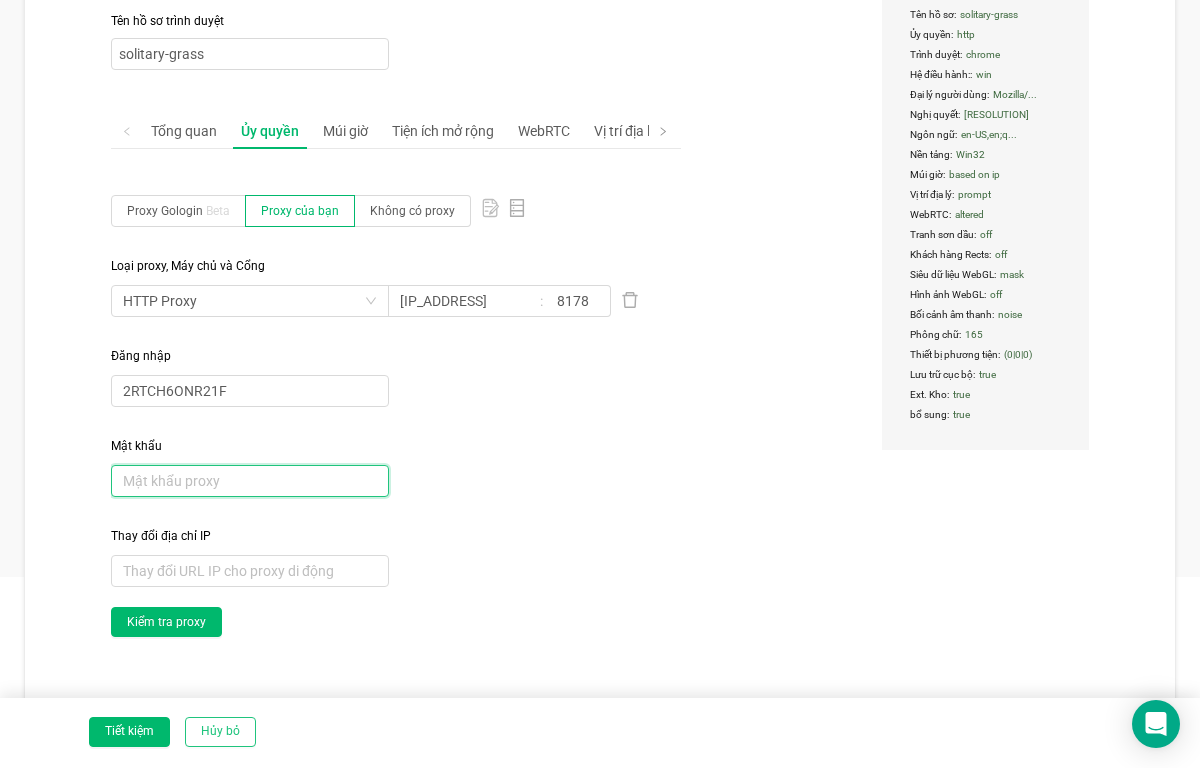 click at bounding box center (463, 301) 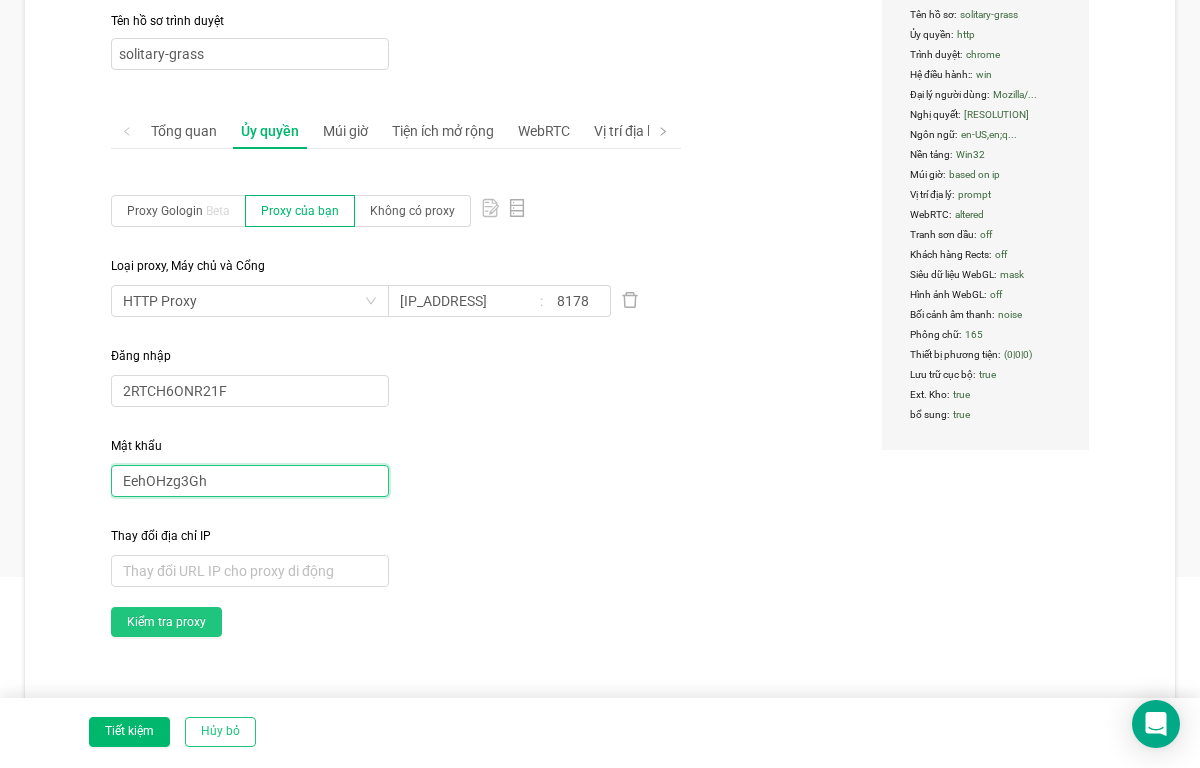 type on "EehOHzg3Gh" 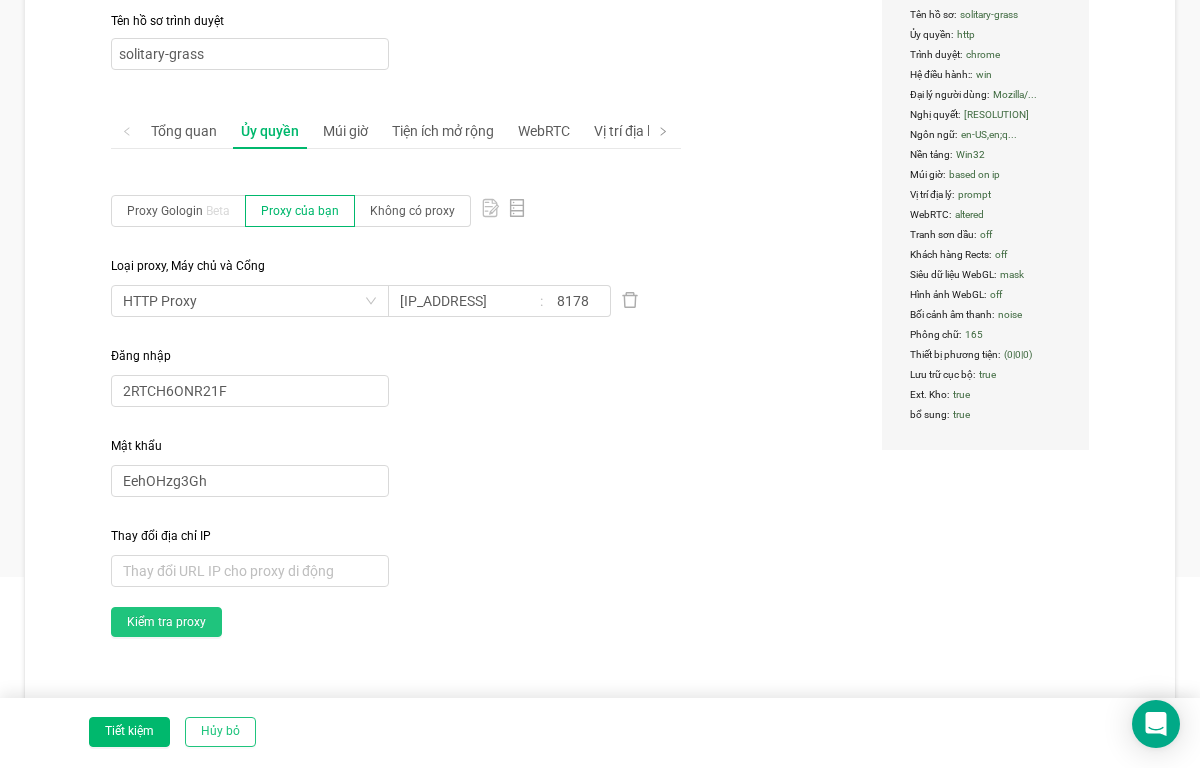 click on "Kiểm tra proxy" at bounding box center [166, 622] 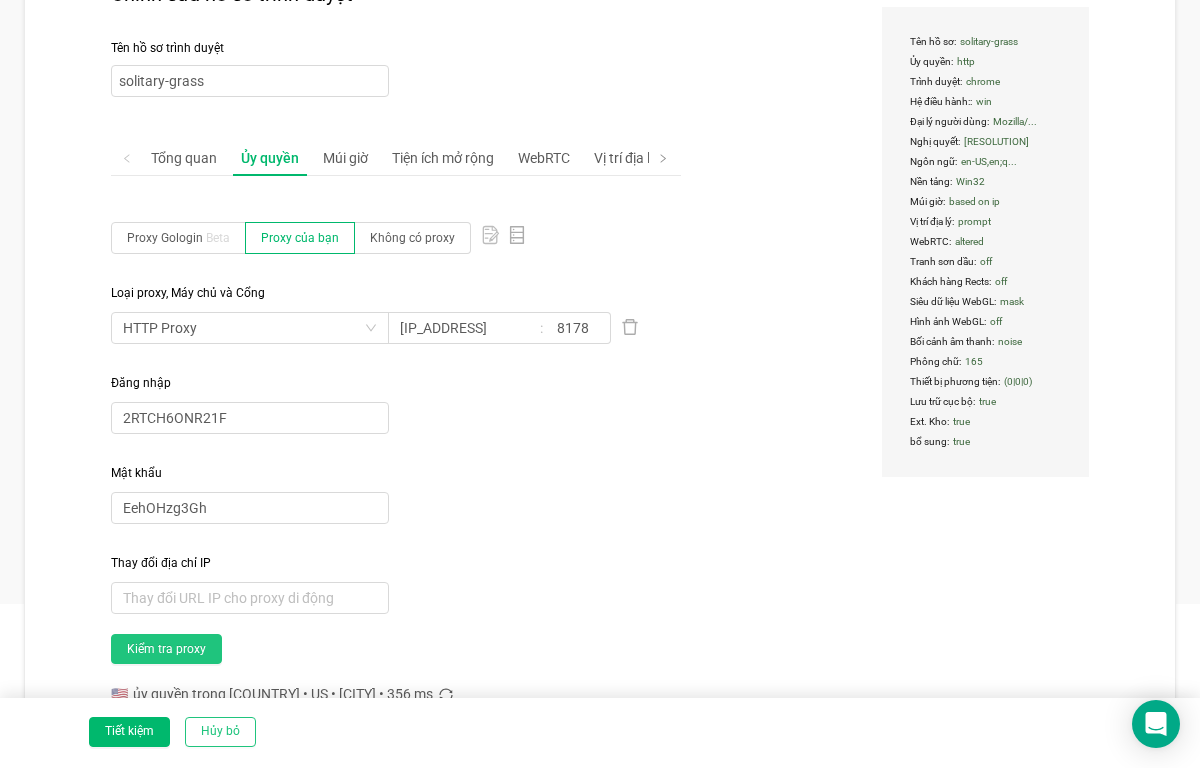 scroll, scrollTop: 191, scrollLeft: 0, axis: vertical 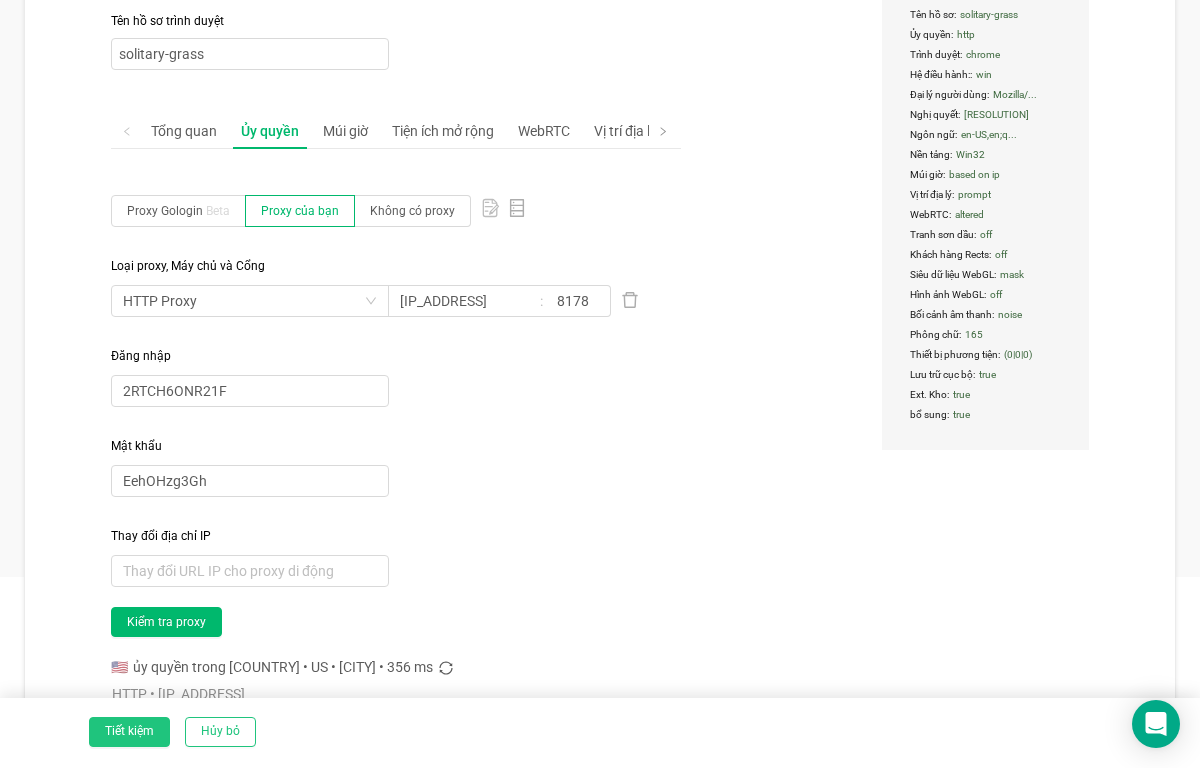 click on "Tiết kiệm" at bounding box center [129, 732] 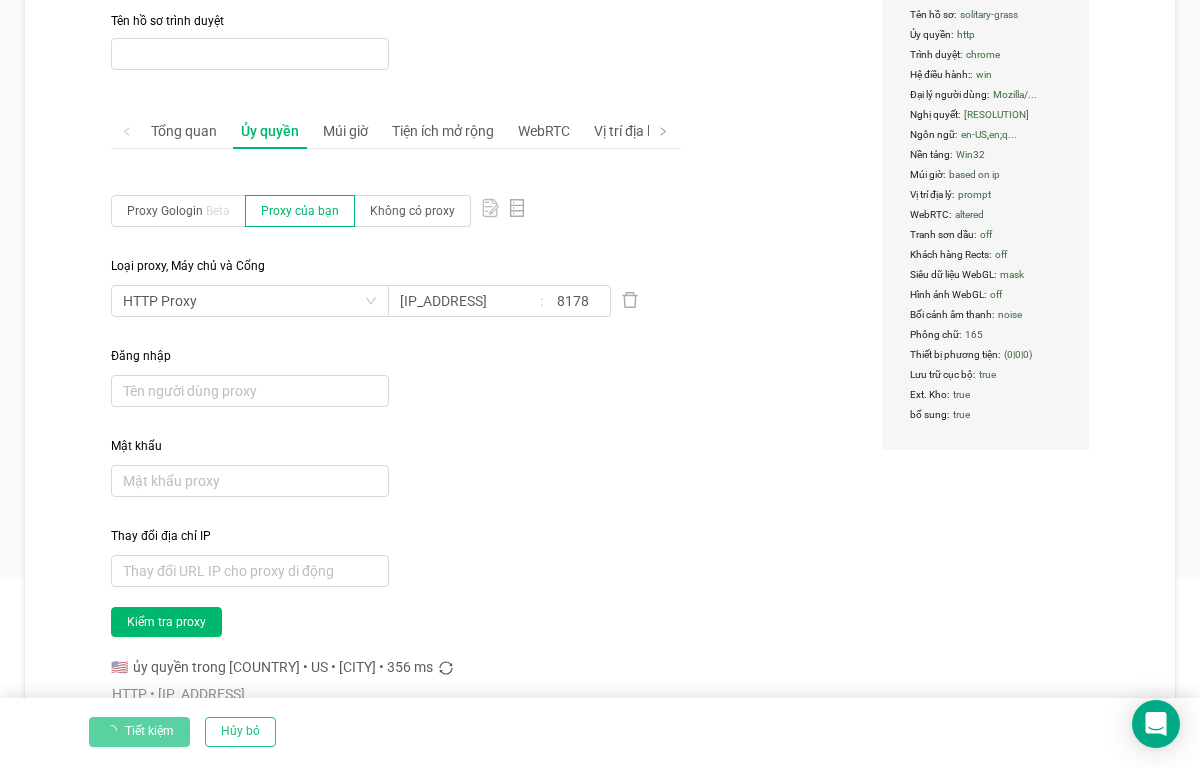 scroll, scrollTop: 0, scrollLeft: 0, axis: both 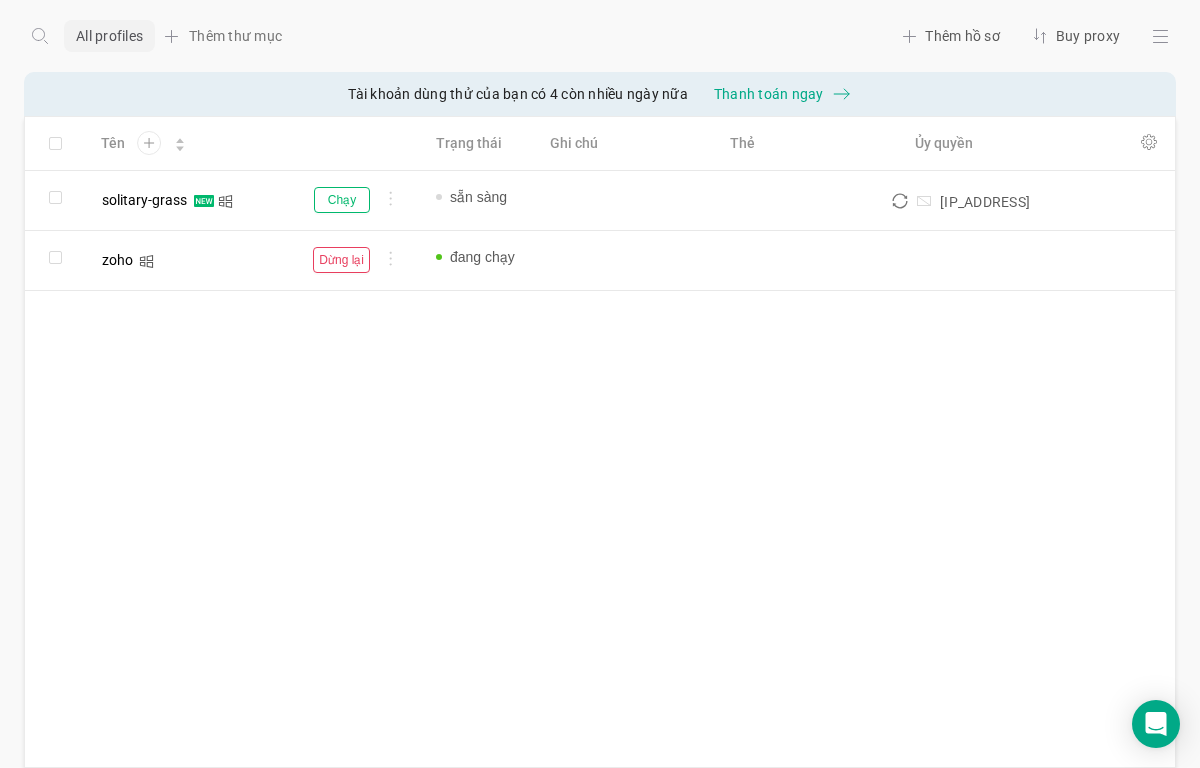 click on "Chia sẻ hồ sơ Thêm vào thư mục Thay đổi nhiều phần mở rộng Dòng vô tính Chỉnh sửa Cập nhật dấu vân tay Xuất khẩu Ủy quyền Xóa bỏ Khởi chạy hồ sơ Dừng hồ sơ Hồ sơ đầu tiên của bạn đã sẵn sàng! Nhấp vào hồ sơ để kiểm tra proxy, múi giờ, cookie, vị trí địa lý và các cài đặt nhanh khác. Đi tới cài đặt nhanh 1   của   4 Tên Trạng thái Ghi chú ThẻỦy quyền solitary-grass Chạy sẵn sàng Thêm ghi chú                                                                                                                                               Thêm thẻ... [IP_ADDRESS] [IP_ADDRESS] zoho Dừng lại đang chạy Thêm ghi chú                                                                                                                                               Thêm thẻ... Thêm hoặc dán proxy" at bounding box center (600, 442) 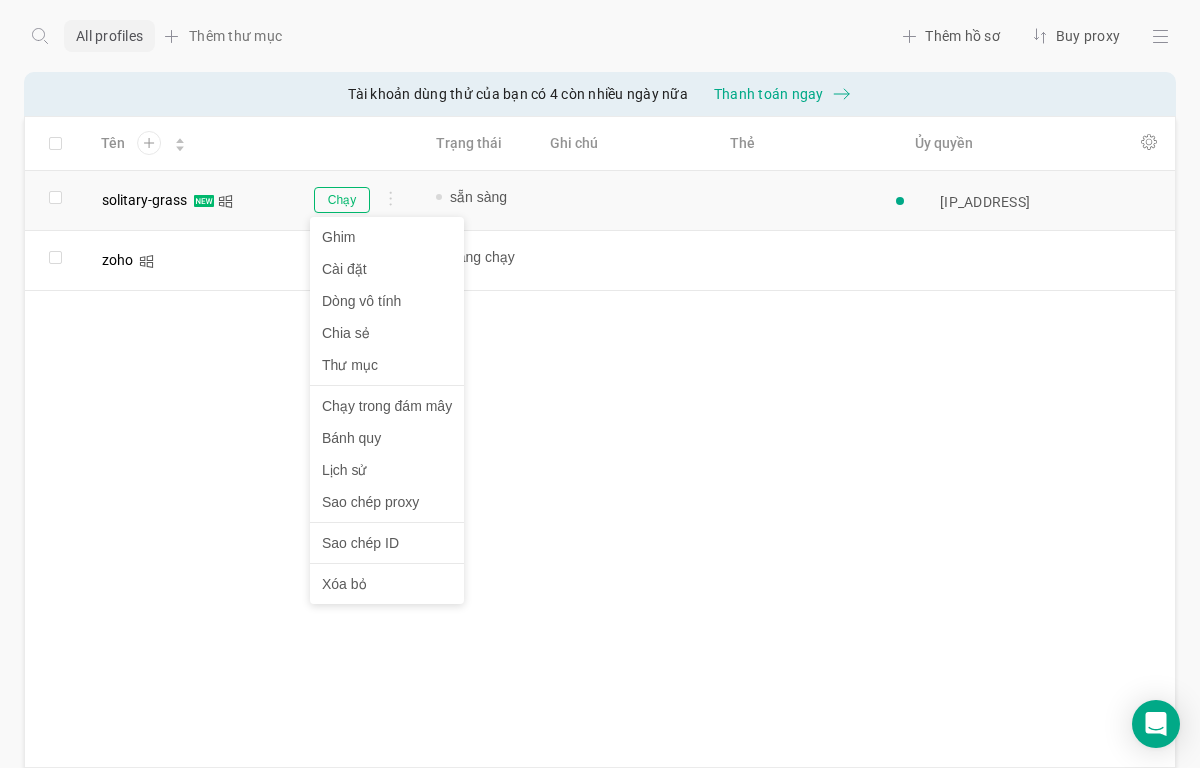 click at bounding box center [387, 202] 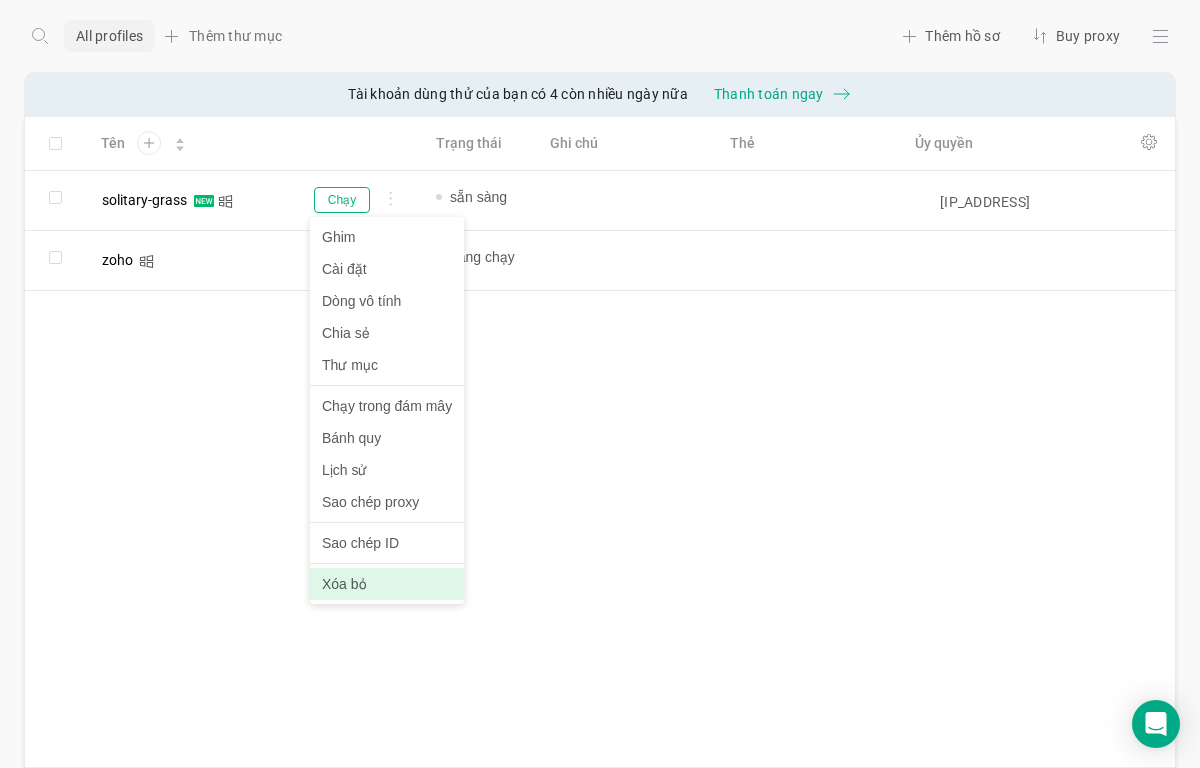 click on "Xóa bỏ" at bounding box center (387, 584) 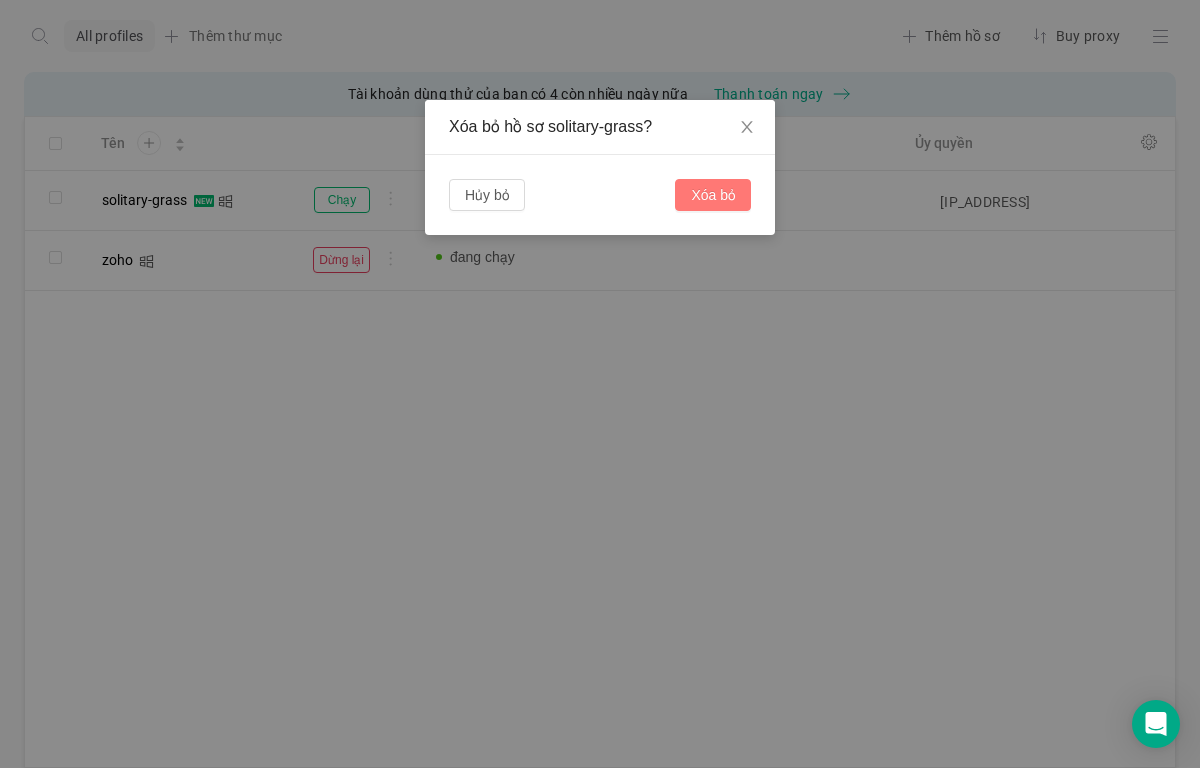 click on "Xóa bỏ" at bounding box center (713, 195) 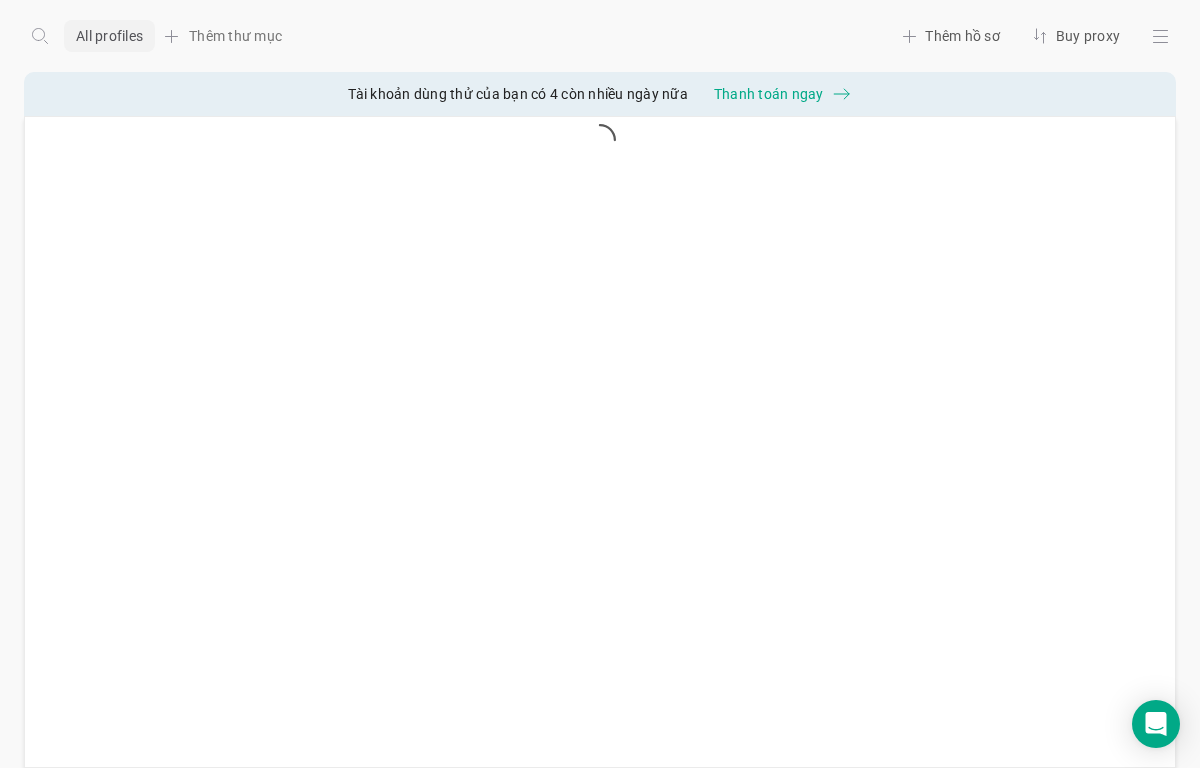 click at bounding box center [600, 442] 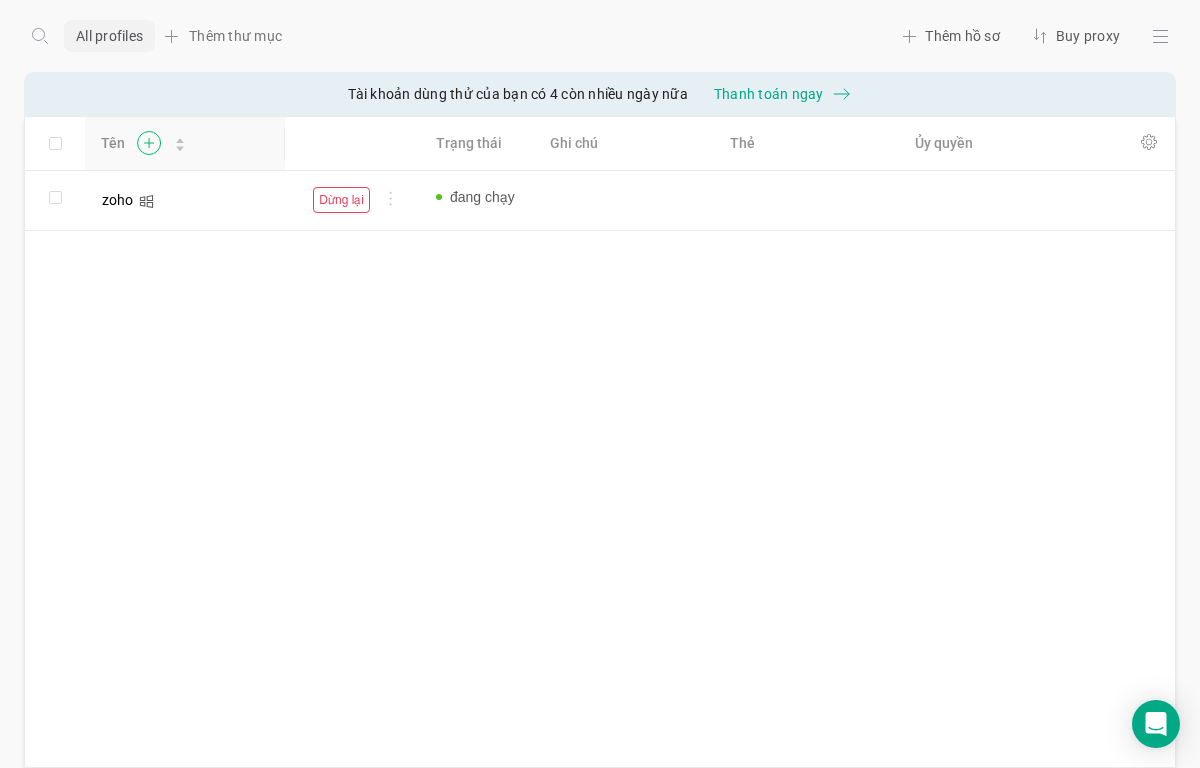 click at bounding box center [148, 143] 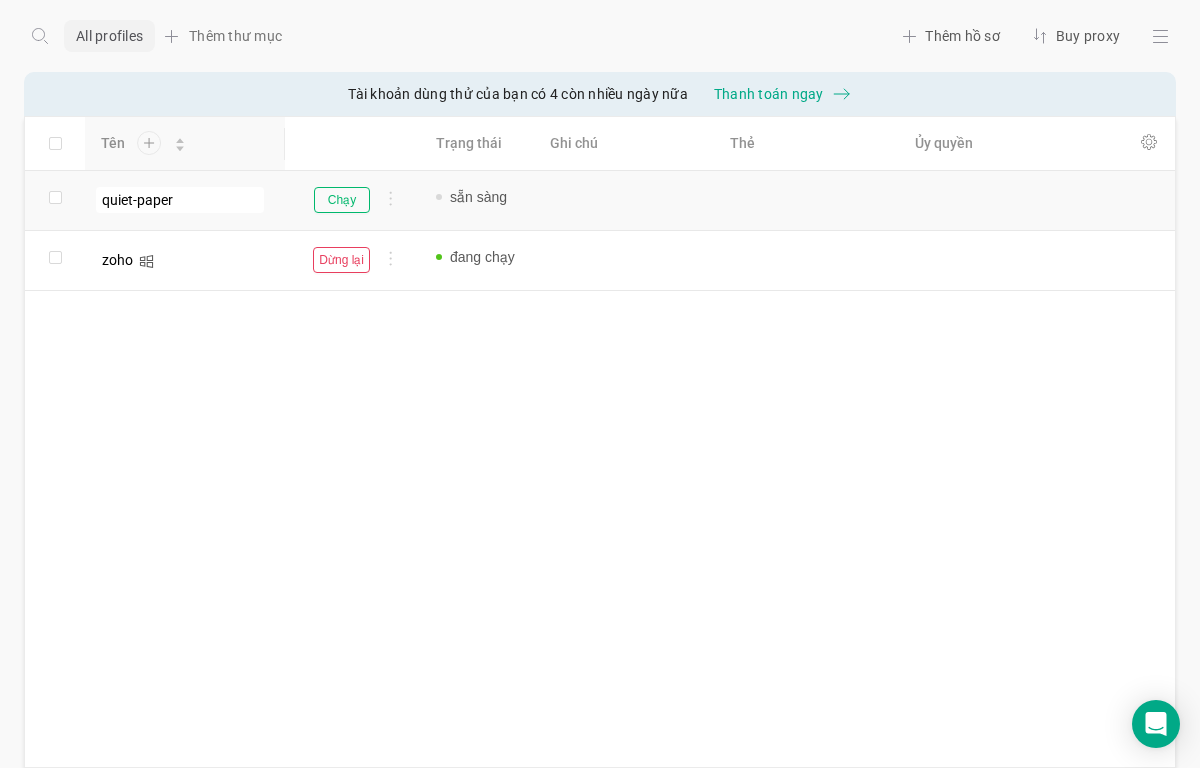click on "Chạy" at bounding box center (352, 200) 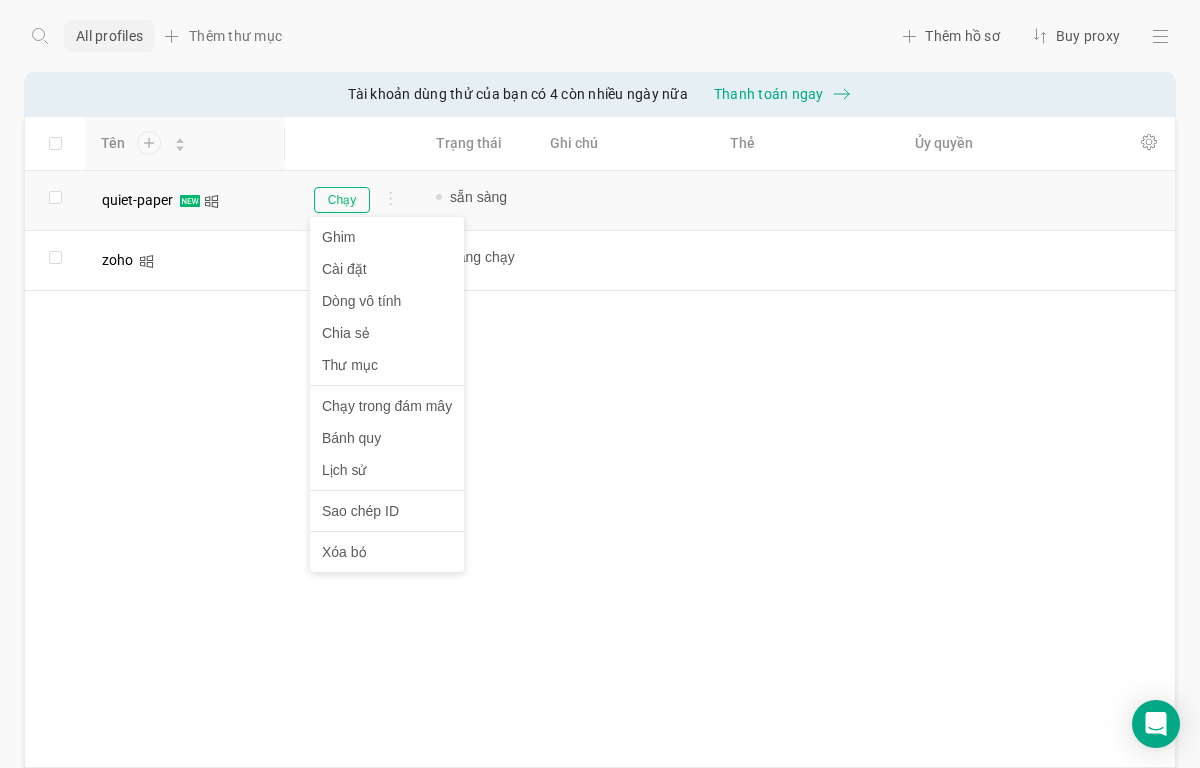 click at bounding box center [387, 202] 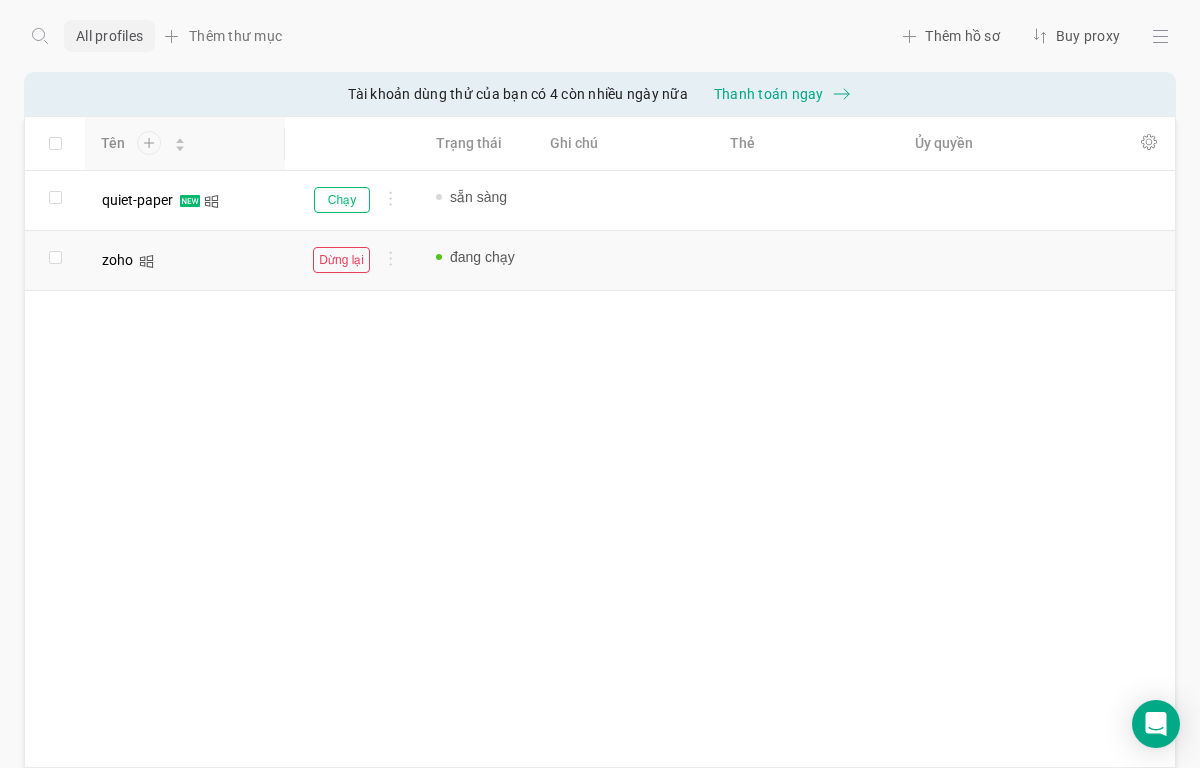 click on "Dừng lại" at bounding box center (352, 201) 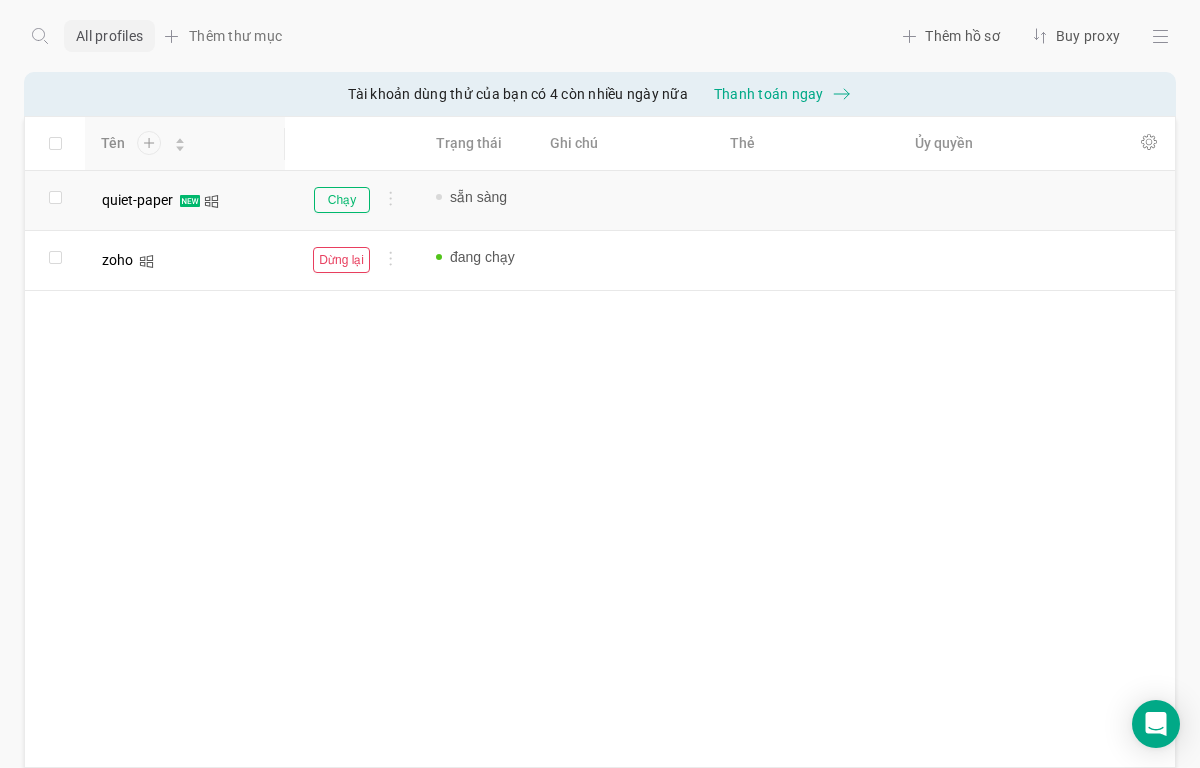 click at bounding box center (387, 202) 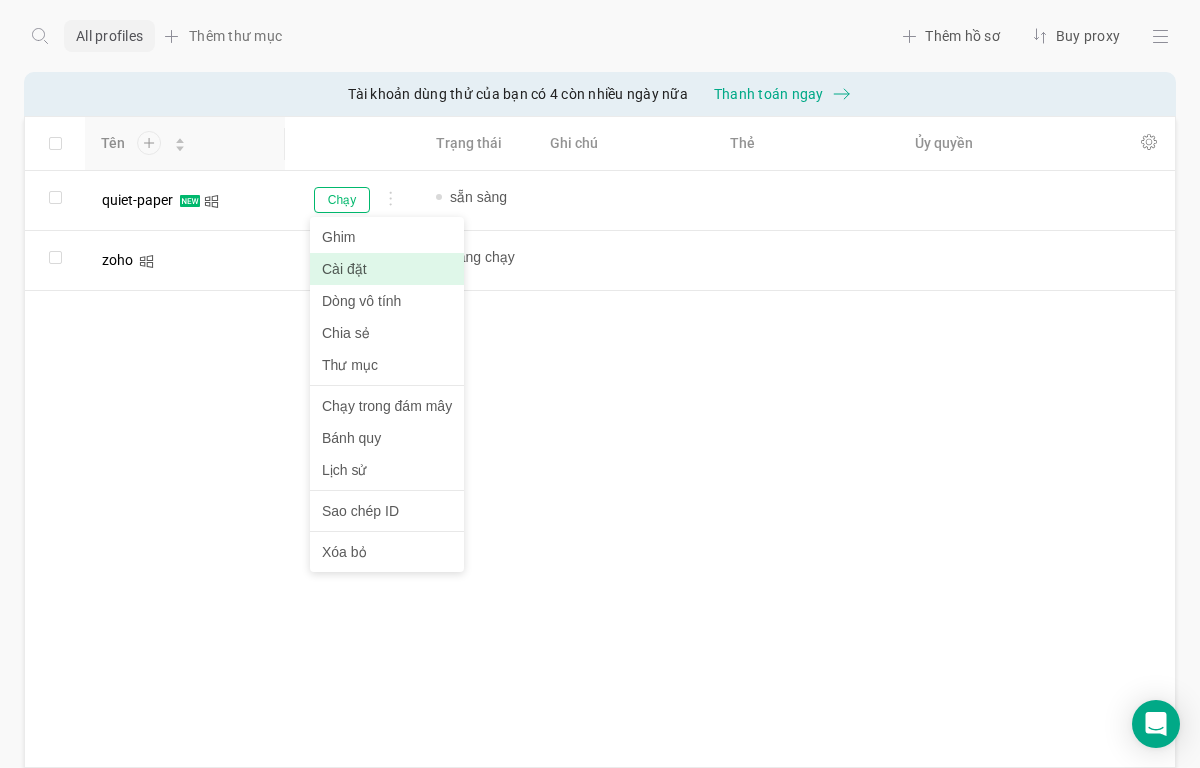 click on "Cài đặt" at bounding box center (387, 269) 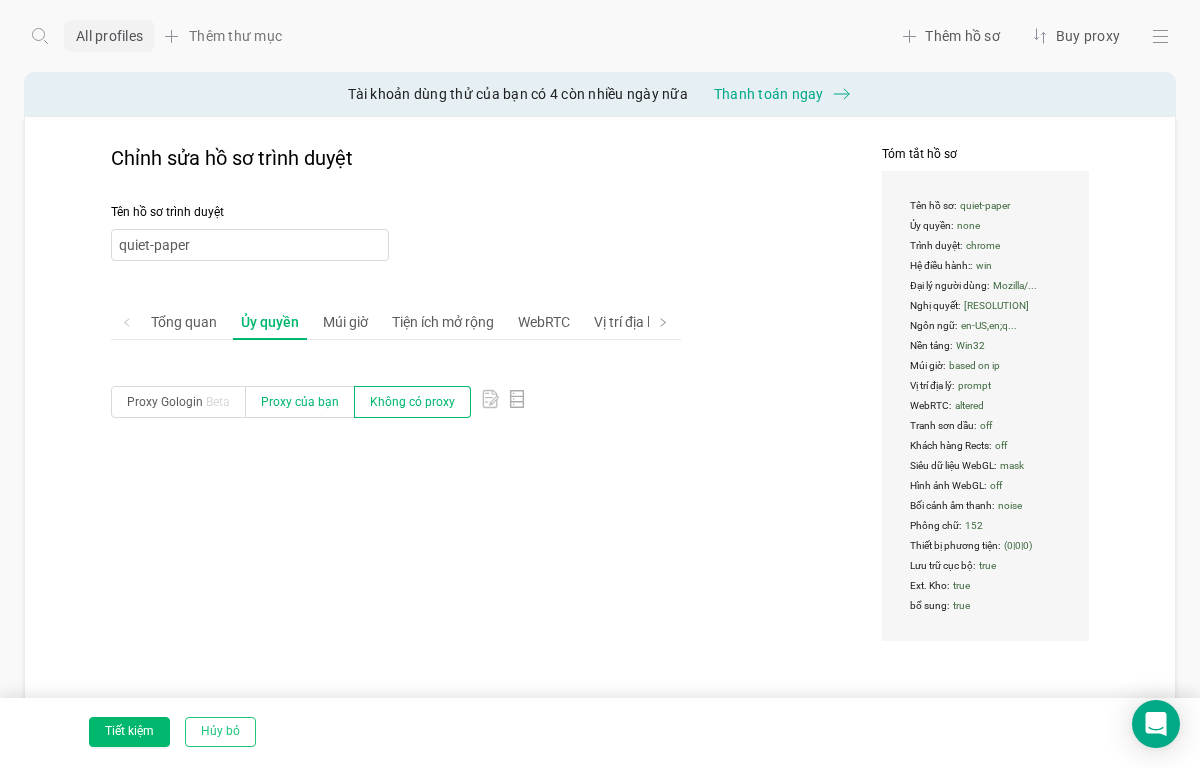 click on "Proxy của bạn" at bounding box center [300, 402] 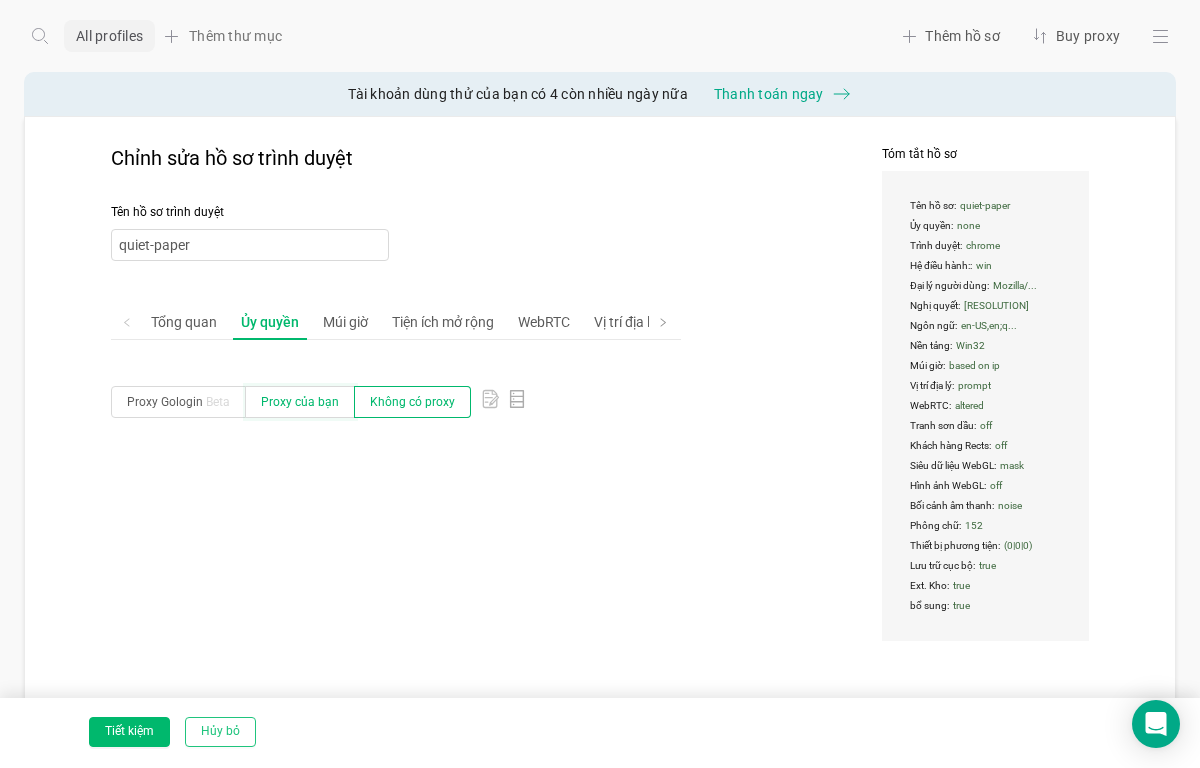 click on "Proxy của bạn" at bounding box center (127, 406) 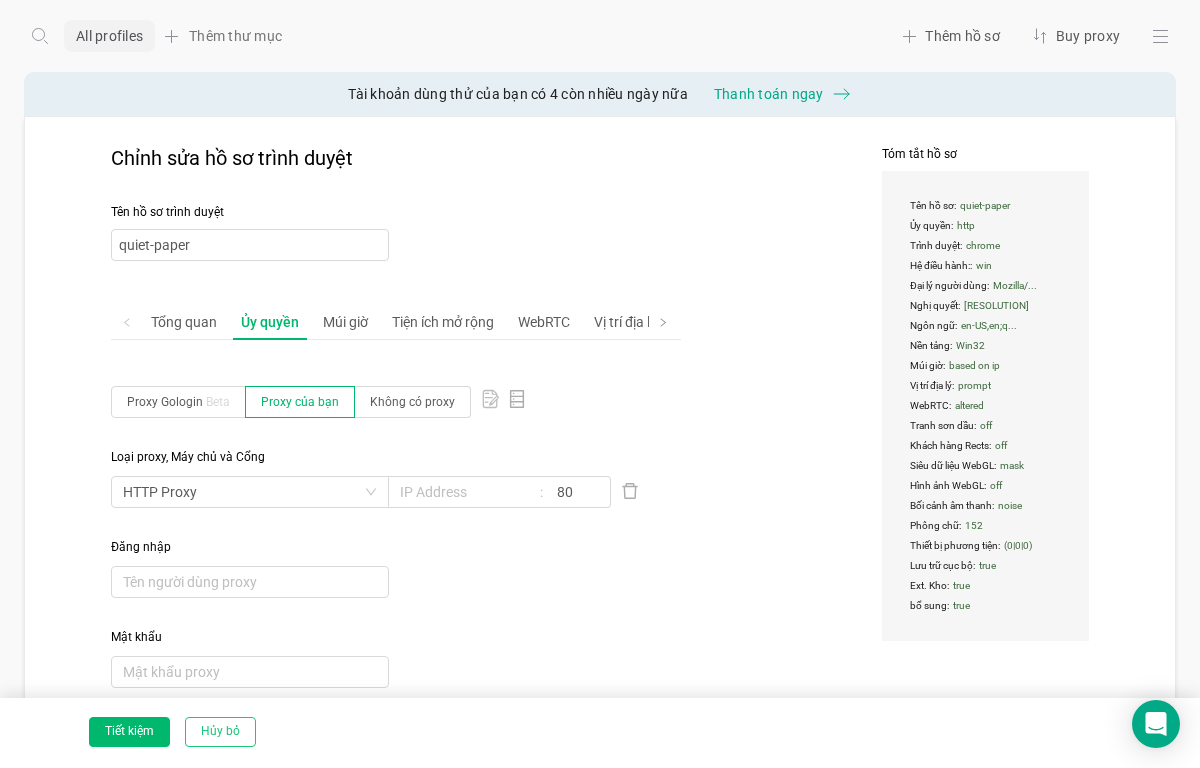 click on "Loại proxy, Máy chủ và Cổng HTTP Proxy 80" at bounding box center (396, 478) 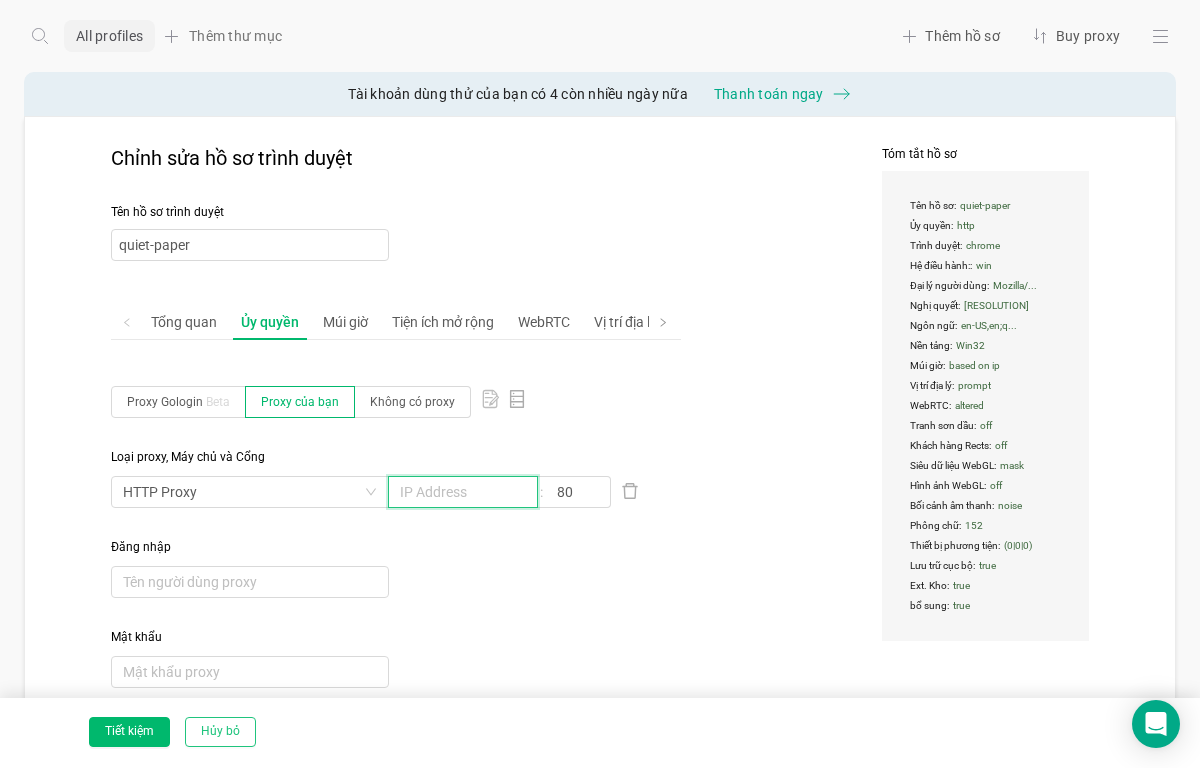 click at bounding box center [463, 492] 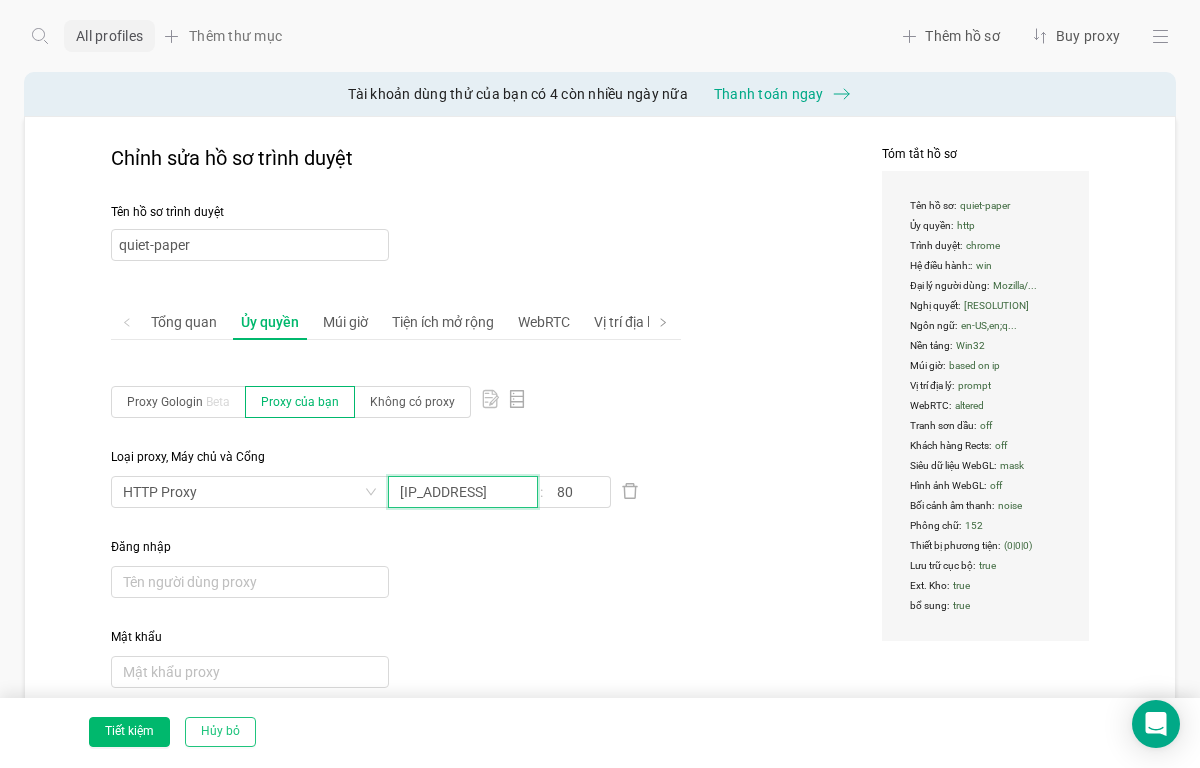 type on "[IP_ADDRESS]" 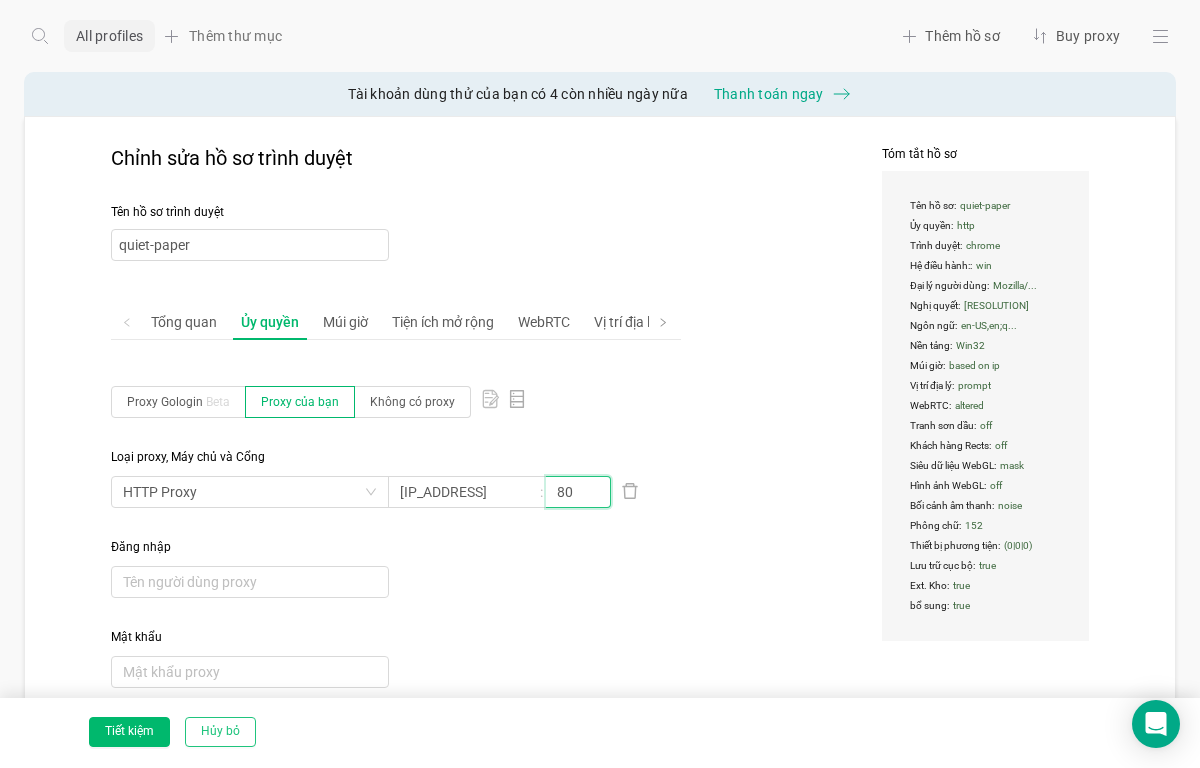 click on "80" at bounding box center [578, 492] 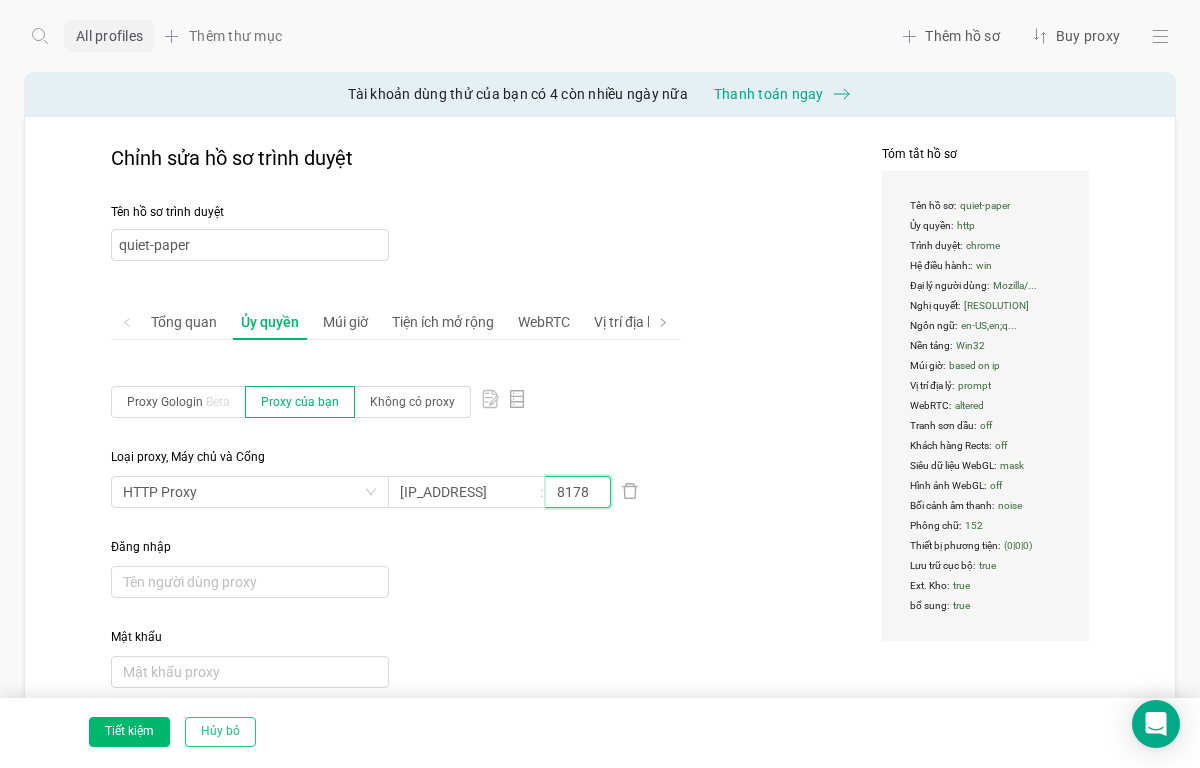 type on "8178" 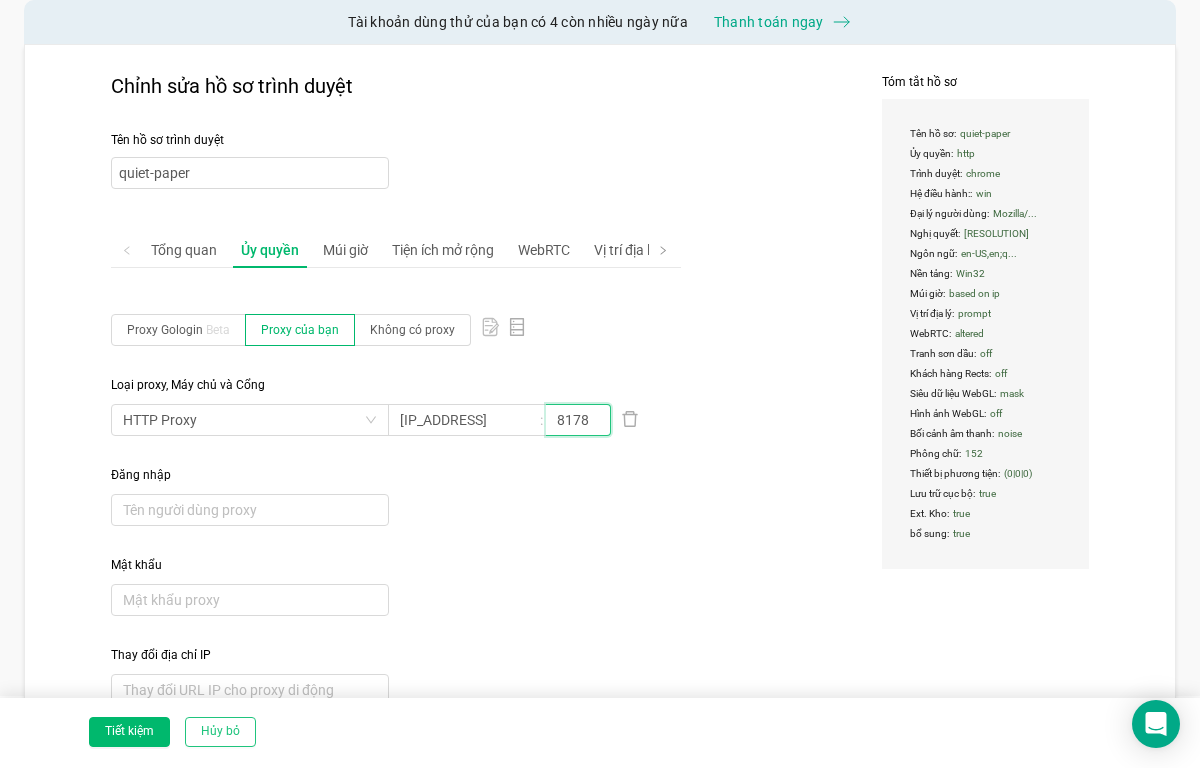 scroll, scrollTop: 100, scrollLeft: 0, axis: vertical 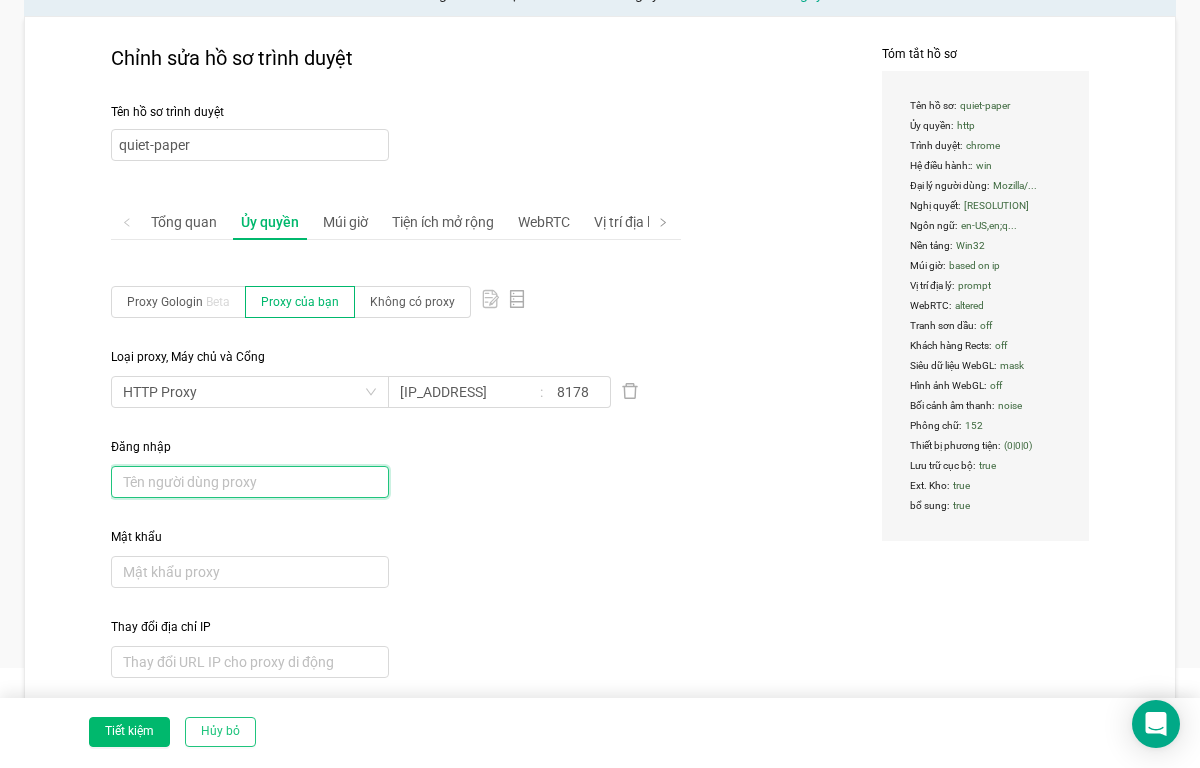 click at bounding box center [463, 392] 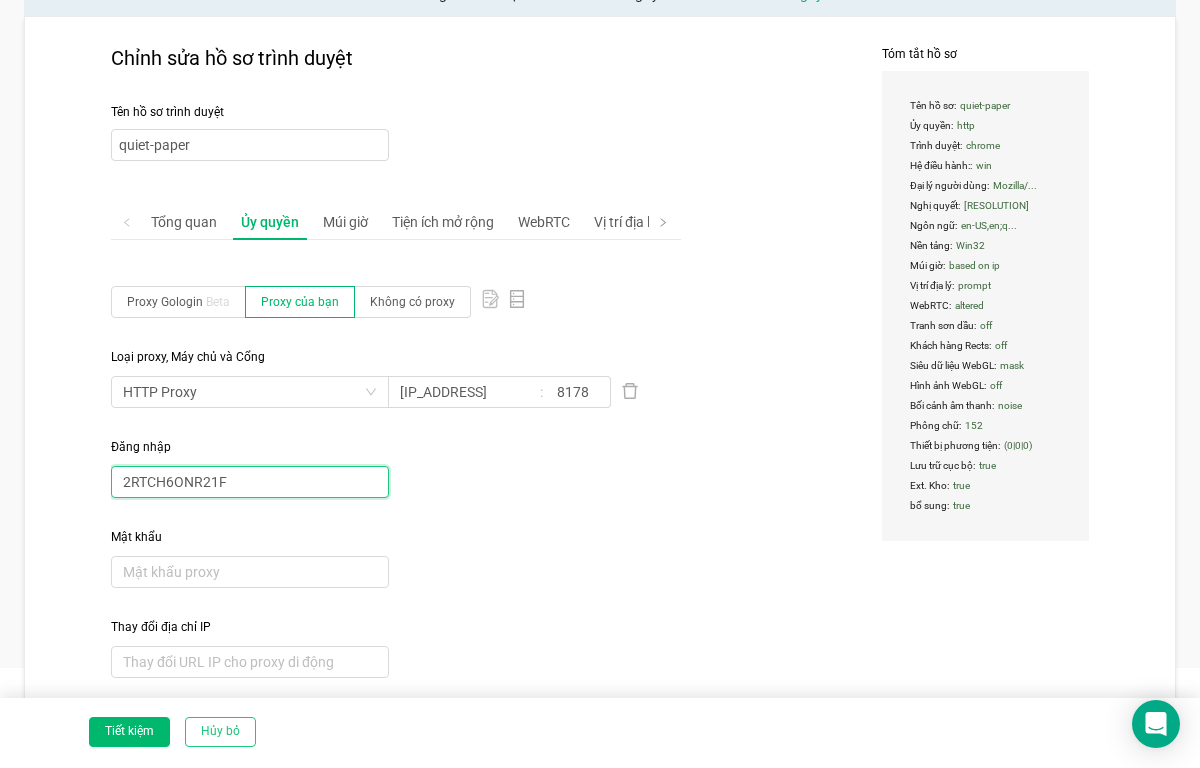 type on "2RTCH6ONR21F" 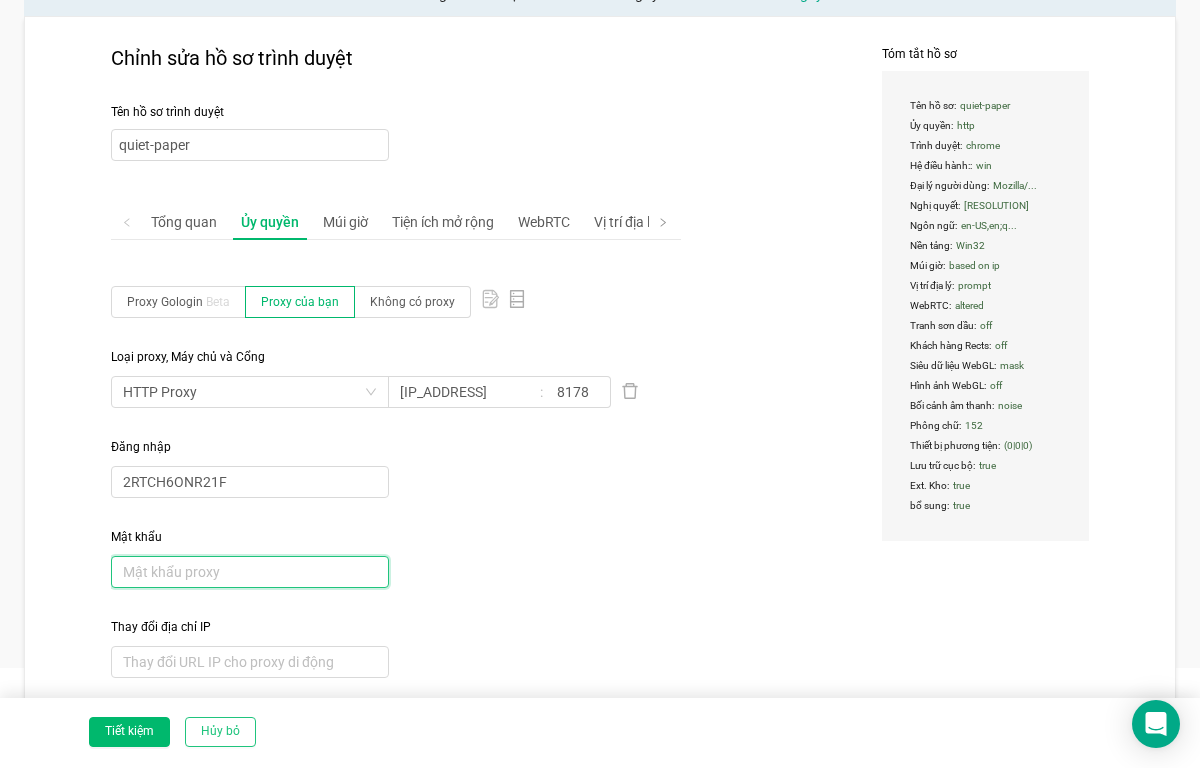 click at bounding box center (463, 392) 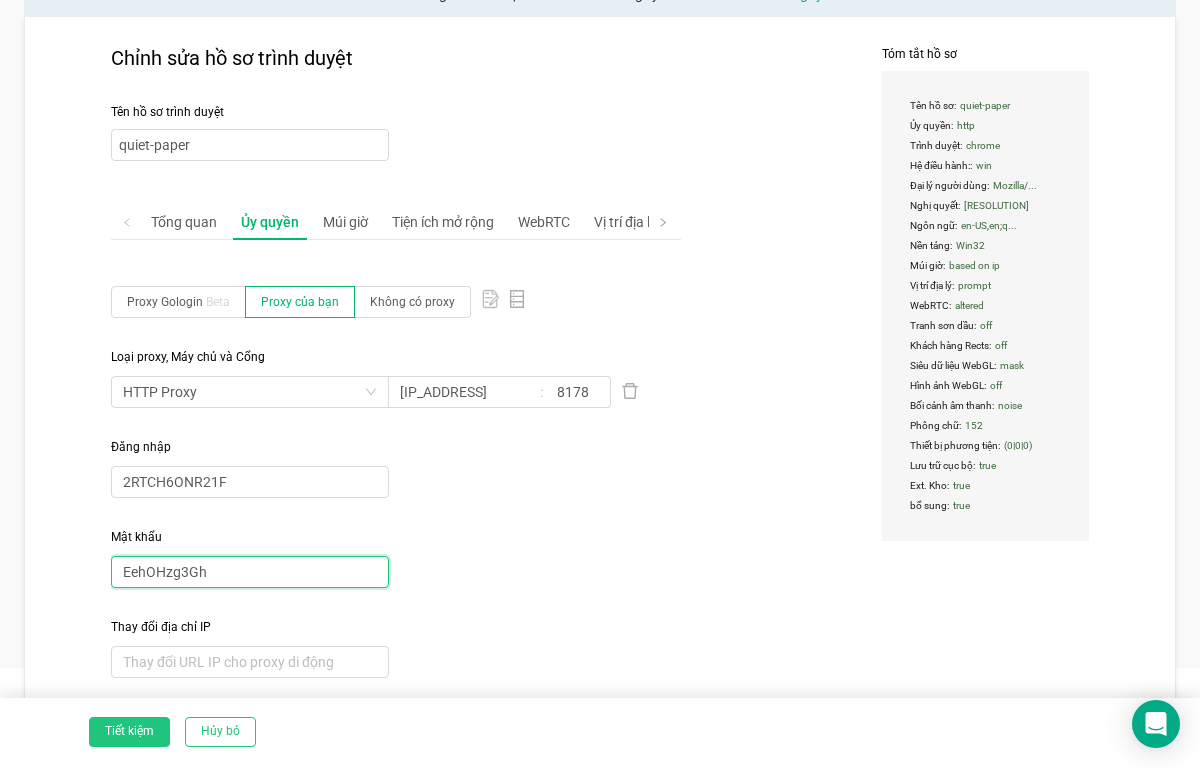 type on "EehOHzg3Gh" 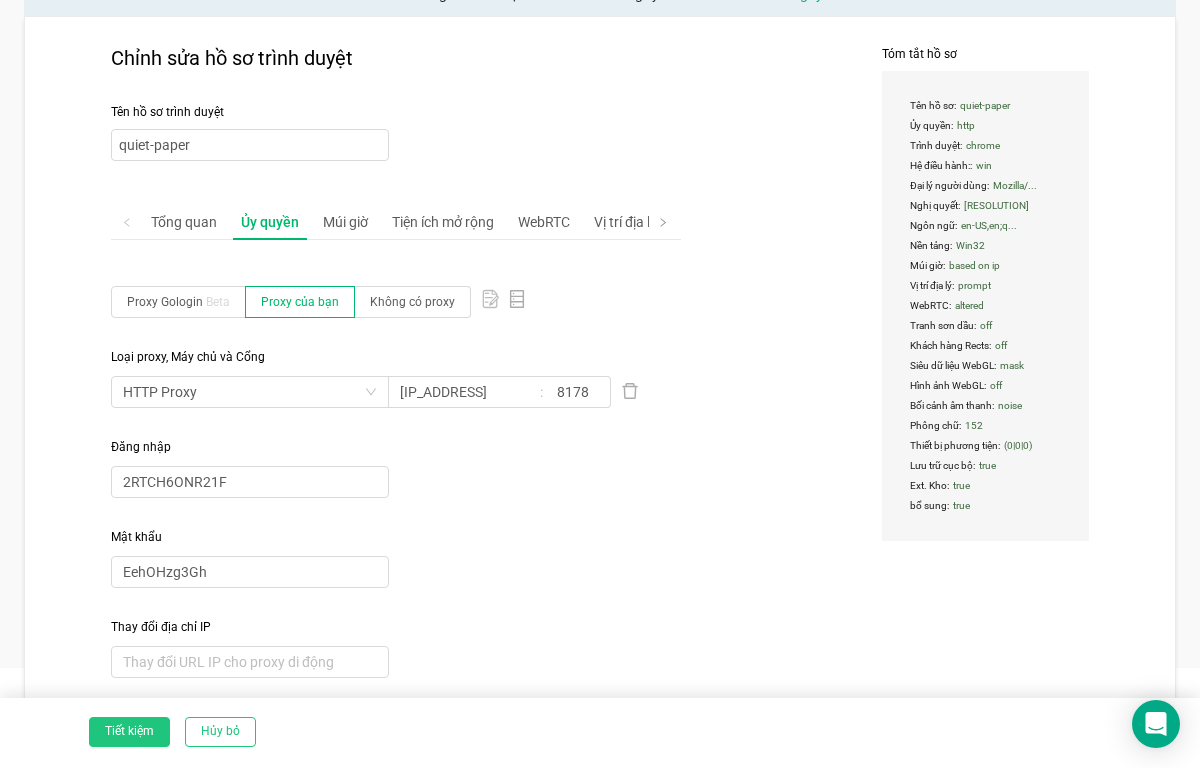 click on "Tiết kiệm" at bounding box center [129, 732] 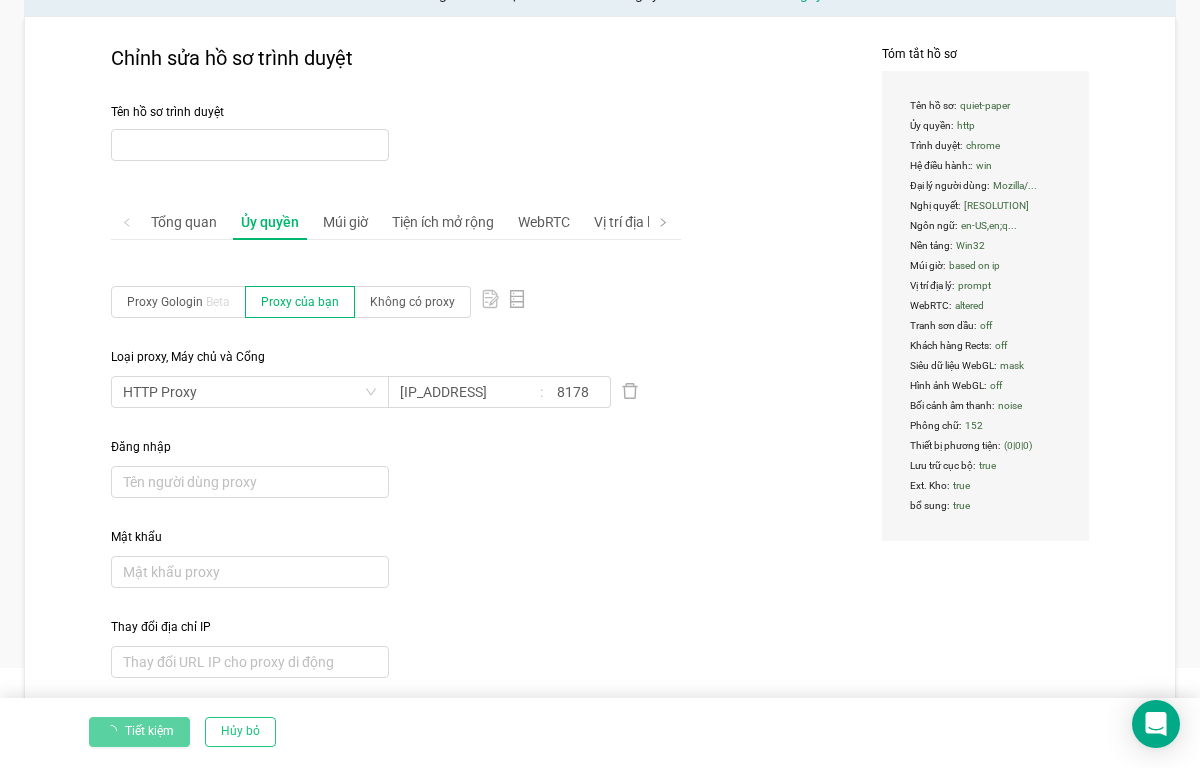 scroll, scrollTop: 0, scrollLeft: 0, axis: both 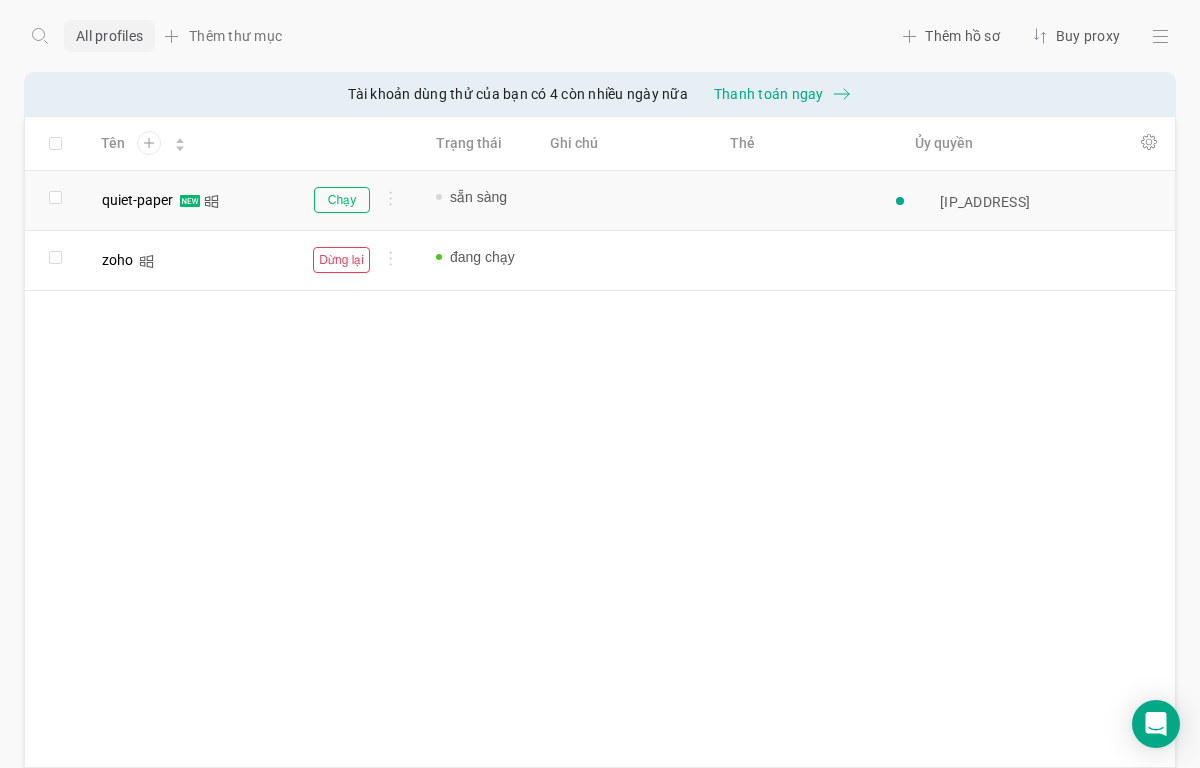 click at bounding box center (387, 202) 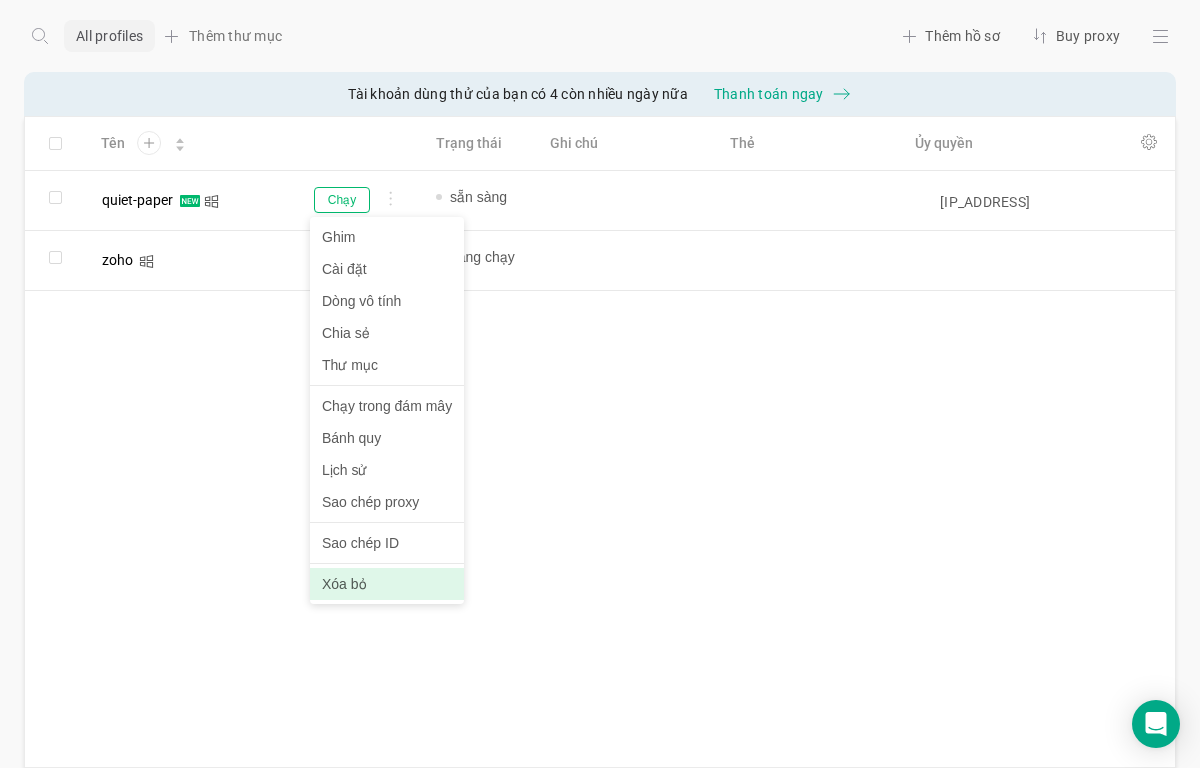 click on "Xóa bỏ" at bounding box center (387, 584) 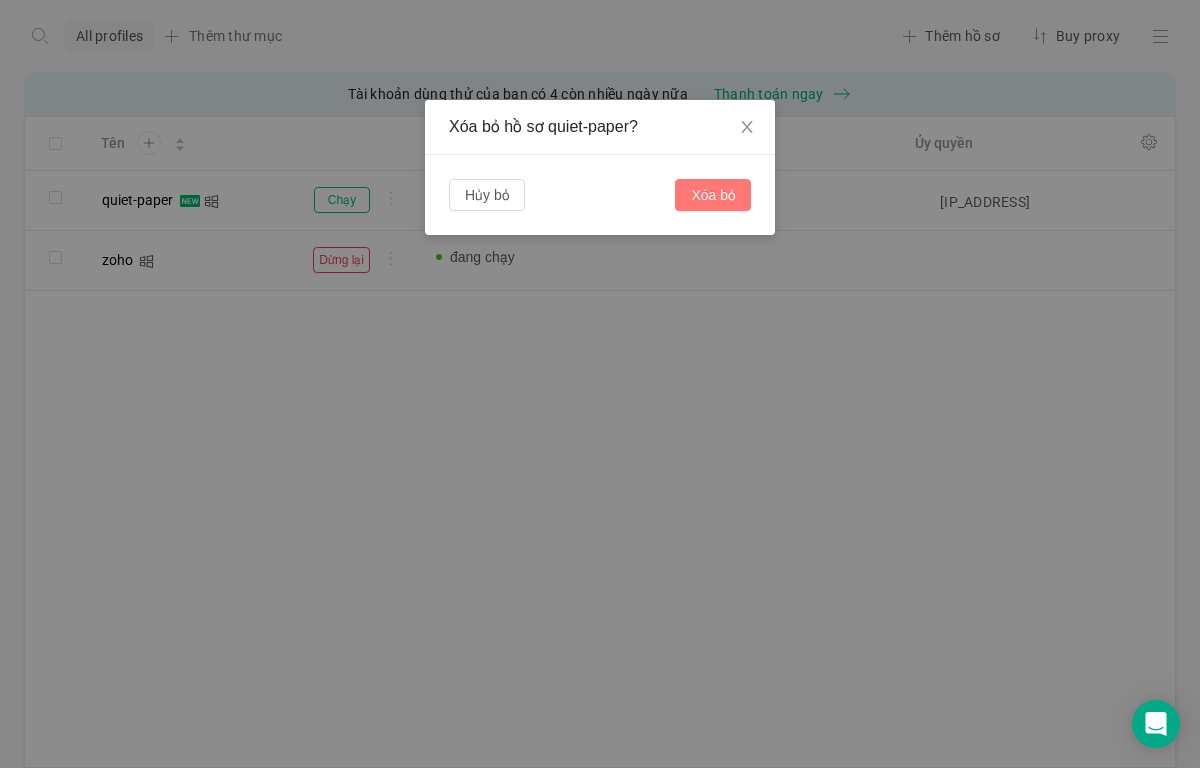 click on "Xóa bỏ" at bounding box center [713, 195] 